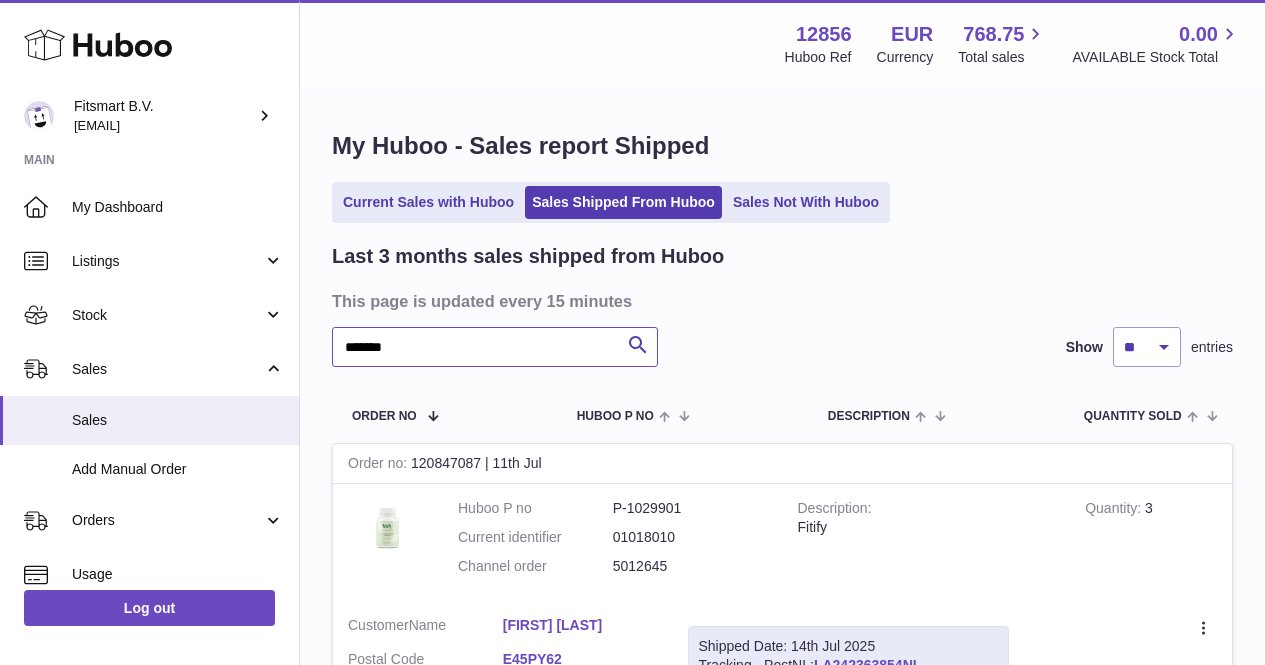 scroll, scrollTop: 87, scrollLeft: 0, axis: vertical 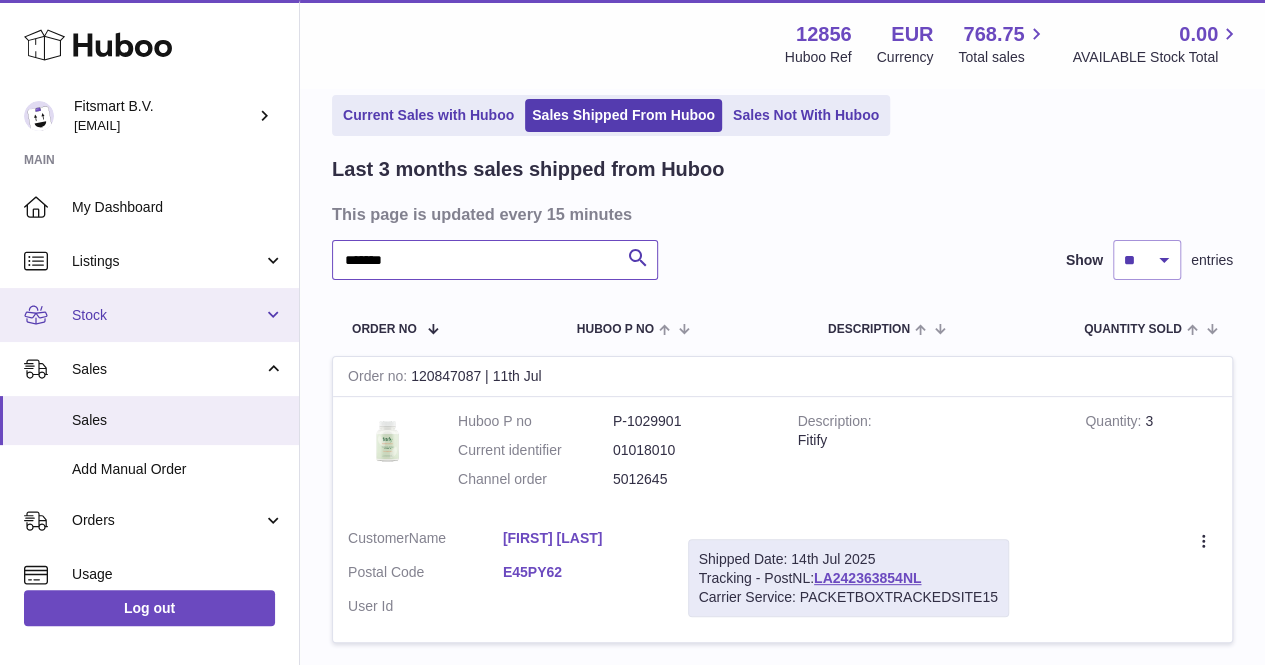 drag, startPoint x: 0, startPoint y: 0, endPoint x: 263, endPoint y: 287, distance: 389.2788 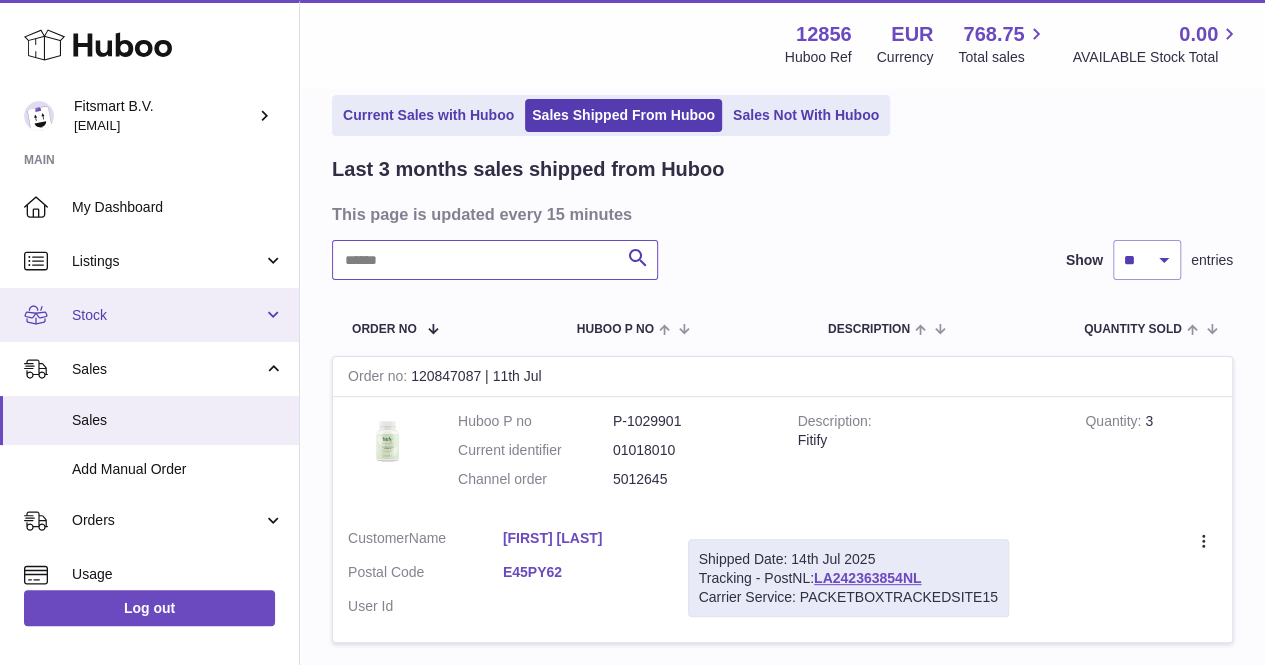 paste on "*******" 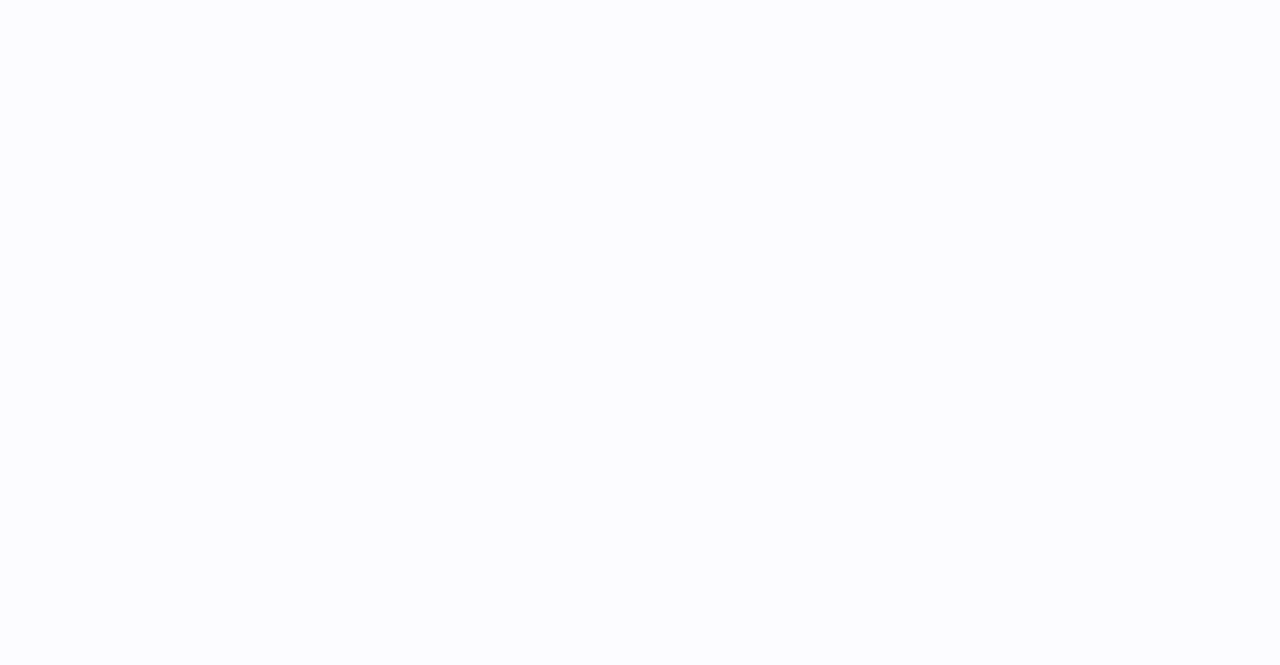 scroll, scrollTop: 0, scrollLeft: 0, axis: both 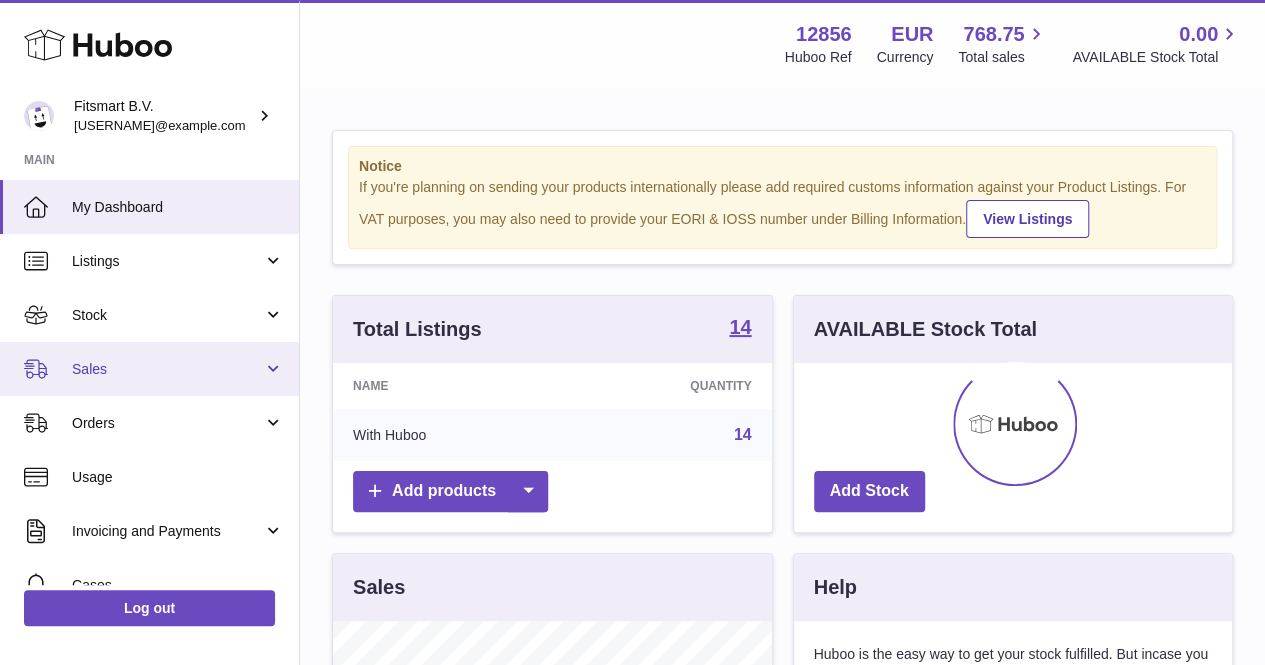 click on "Sales" at bounding box center (149, 369) 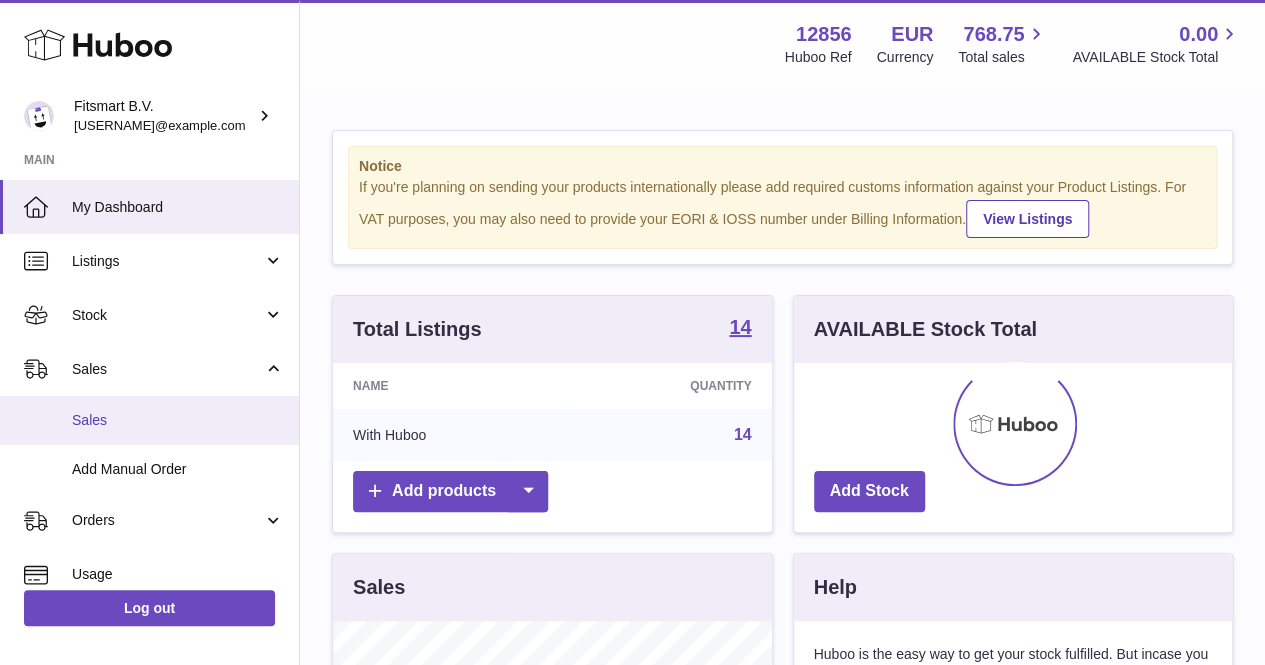 click on "Sales" at bounding box center [149, 420] 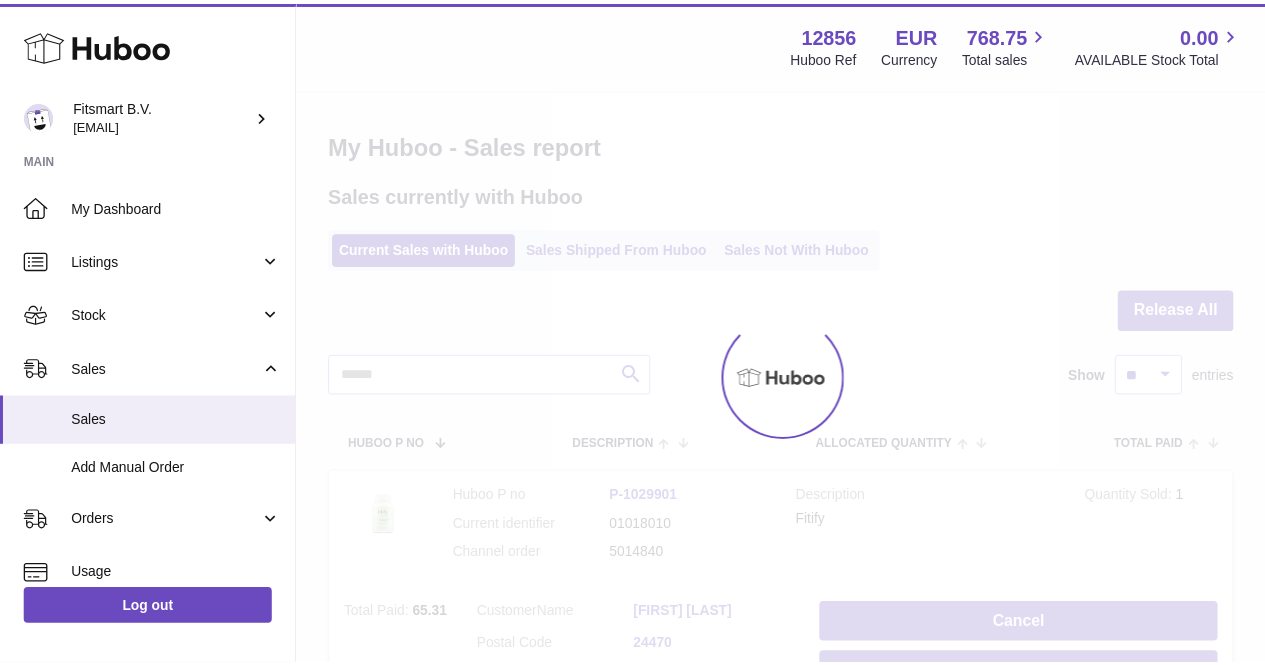 scroll, scrollTop: 0, scrollLeft: 0, axis: both 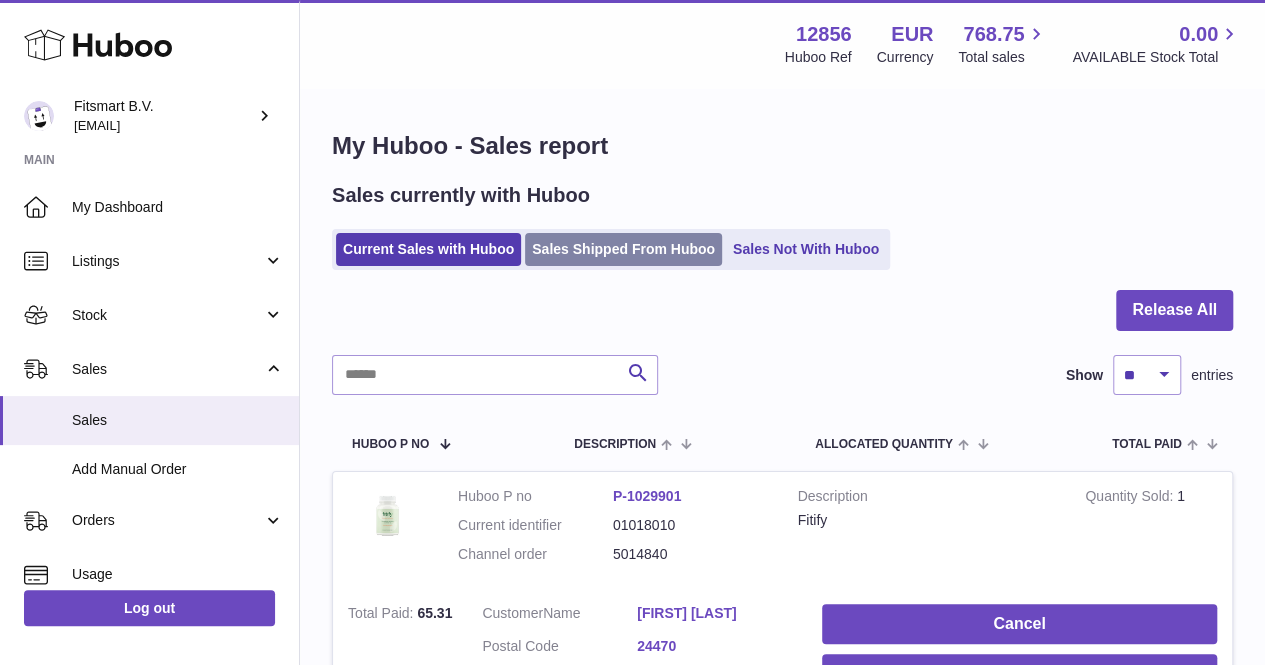 click on "Sales Shipped From Huboo" at bounding box center (623, 249) 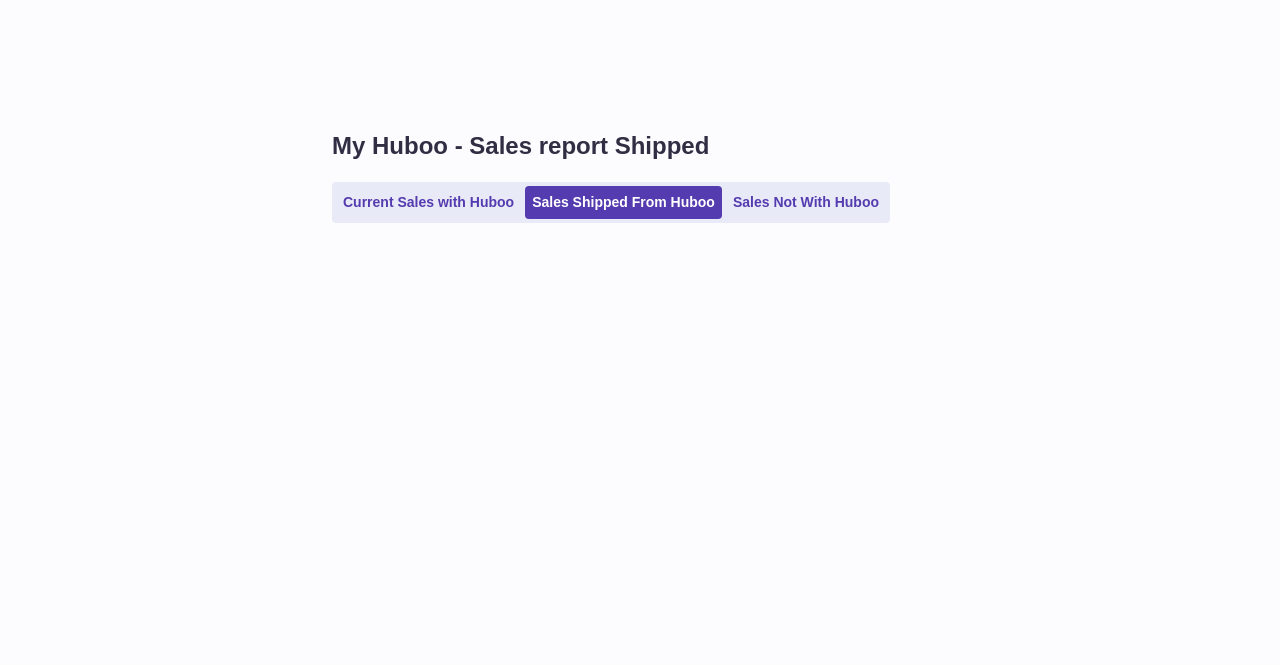 scroll, scrollTop: 0, scrollLeft: 0, axis: both 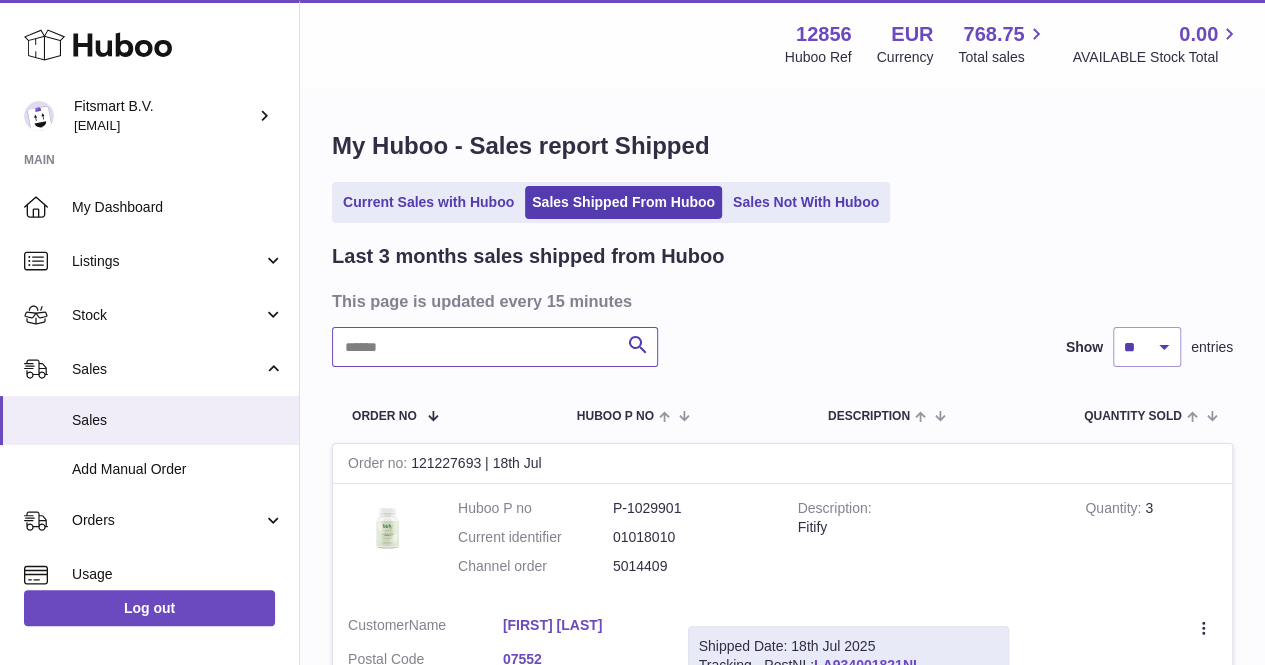 click at bounding box center (495, 347) 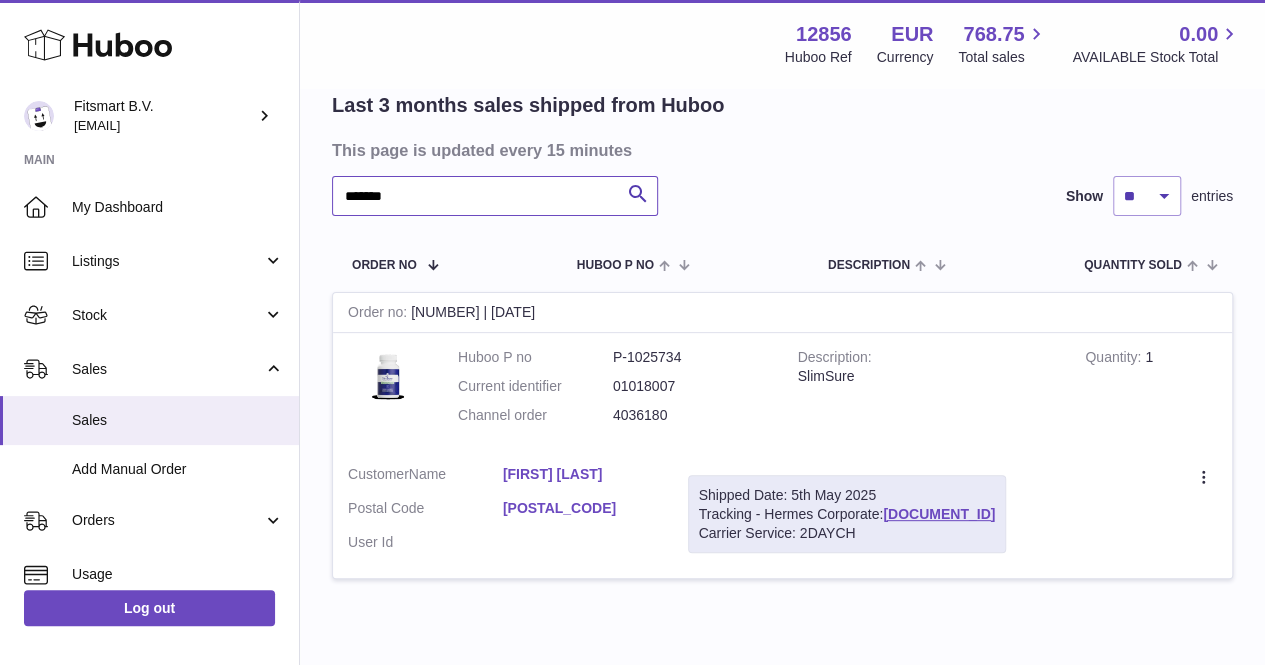 scroll, scrollTop: 155, scrollLeft: 0, axis: vertical 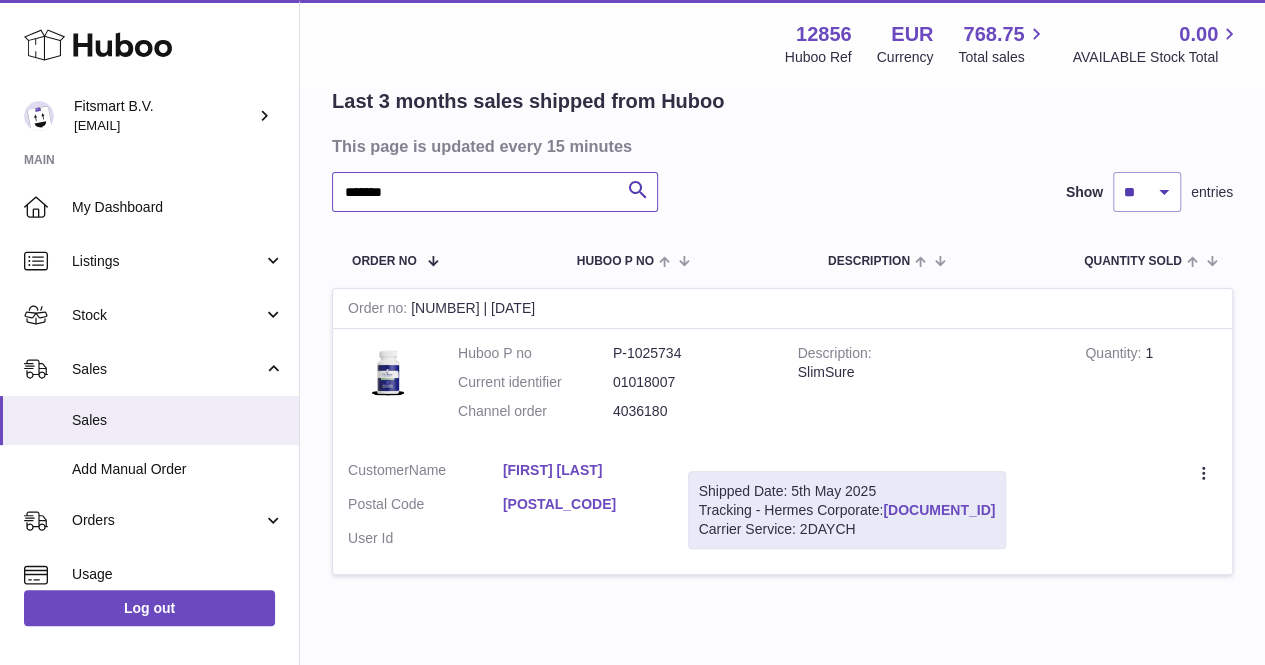 type on "*******" 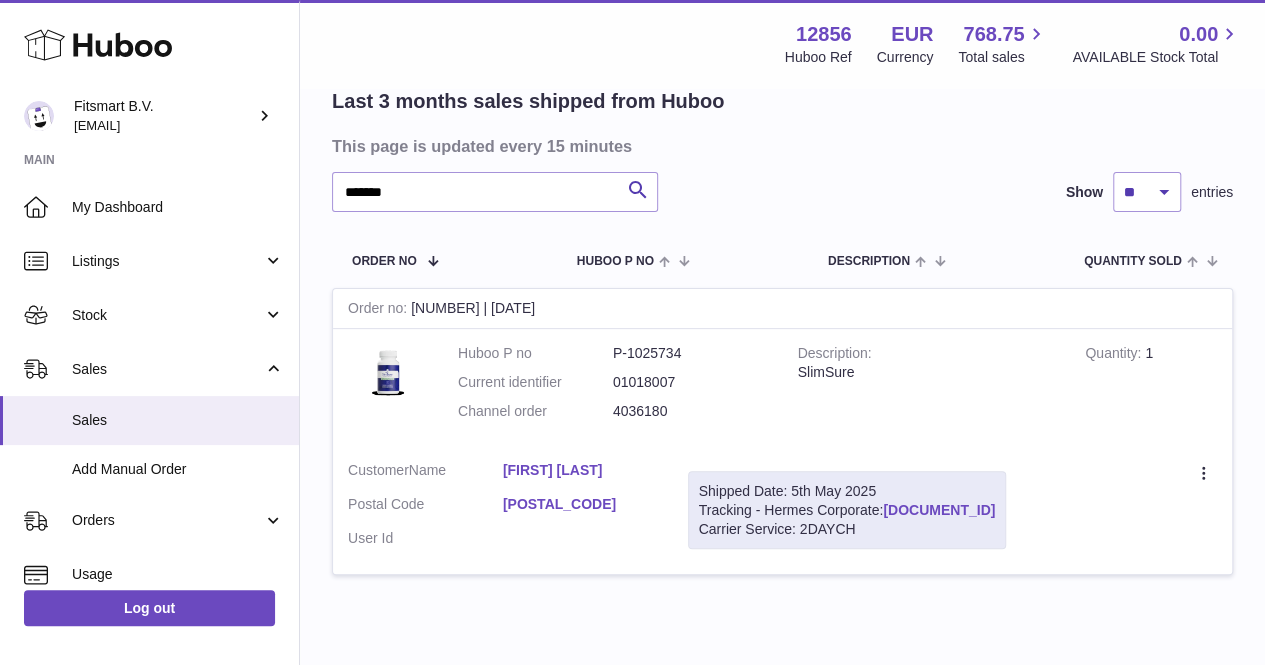 click on "H01HYA0047616801" at bounding box center [939, 510] 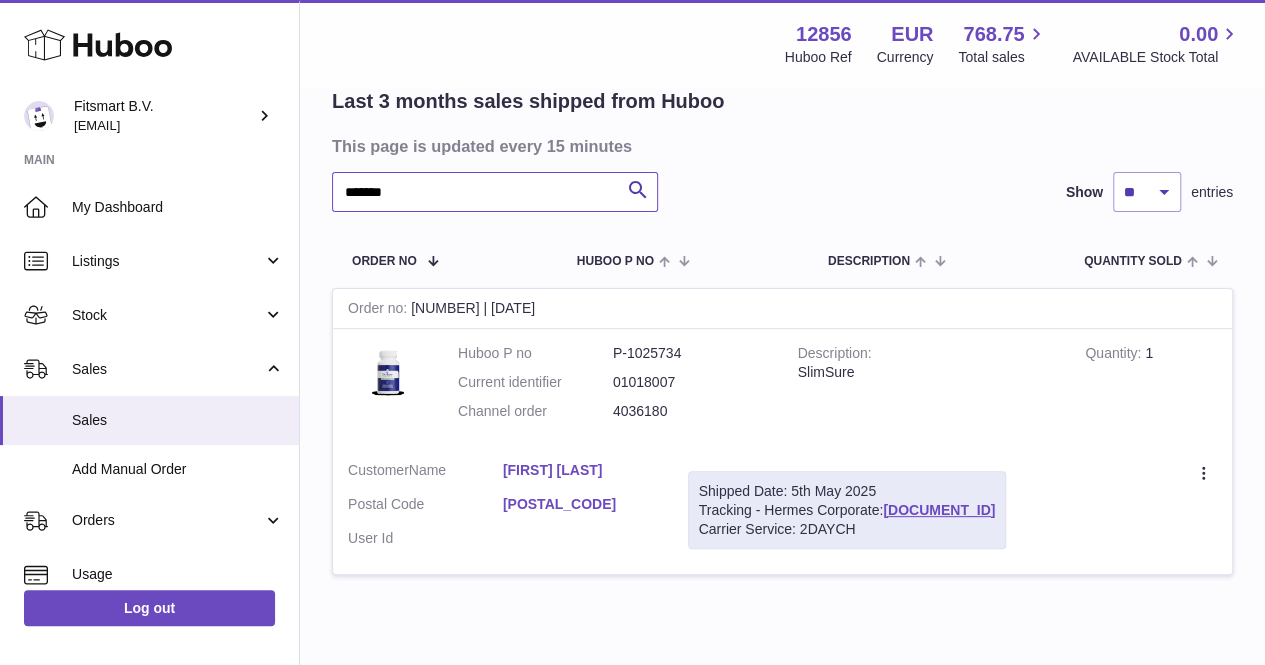 drag, startPoint x: 500, startPoint y: 190, endPoint x: 191, endPoint y: 171, distance: 309.5836 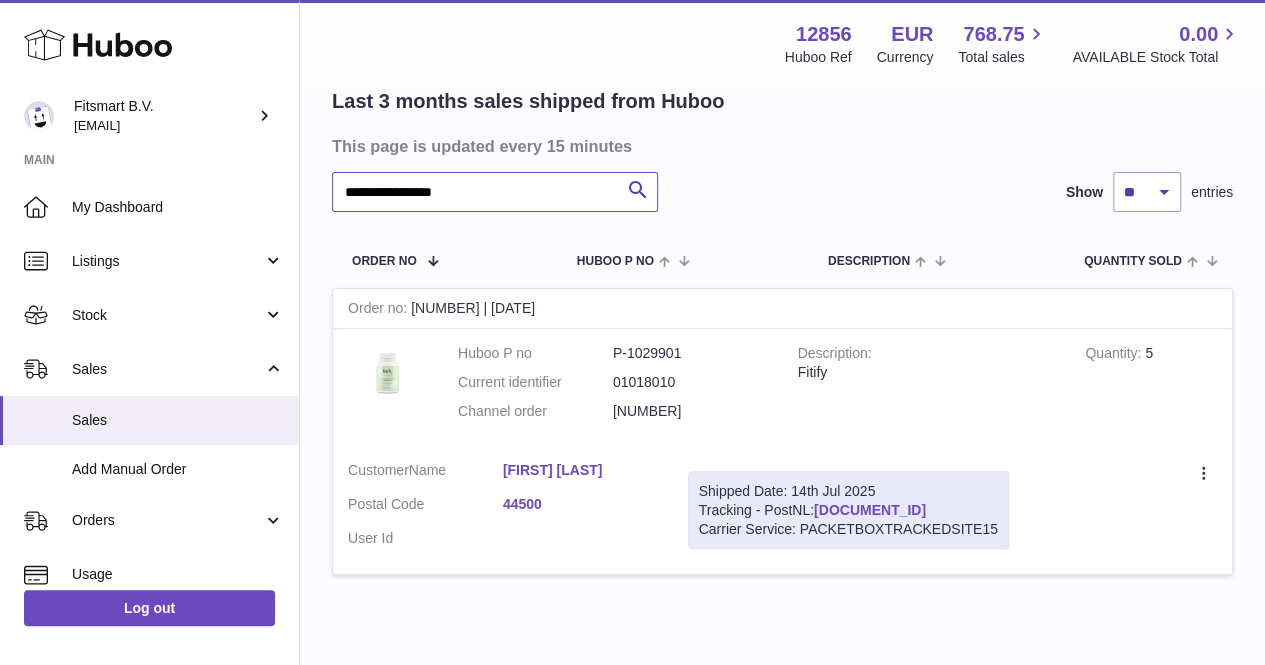 type on "**********" 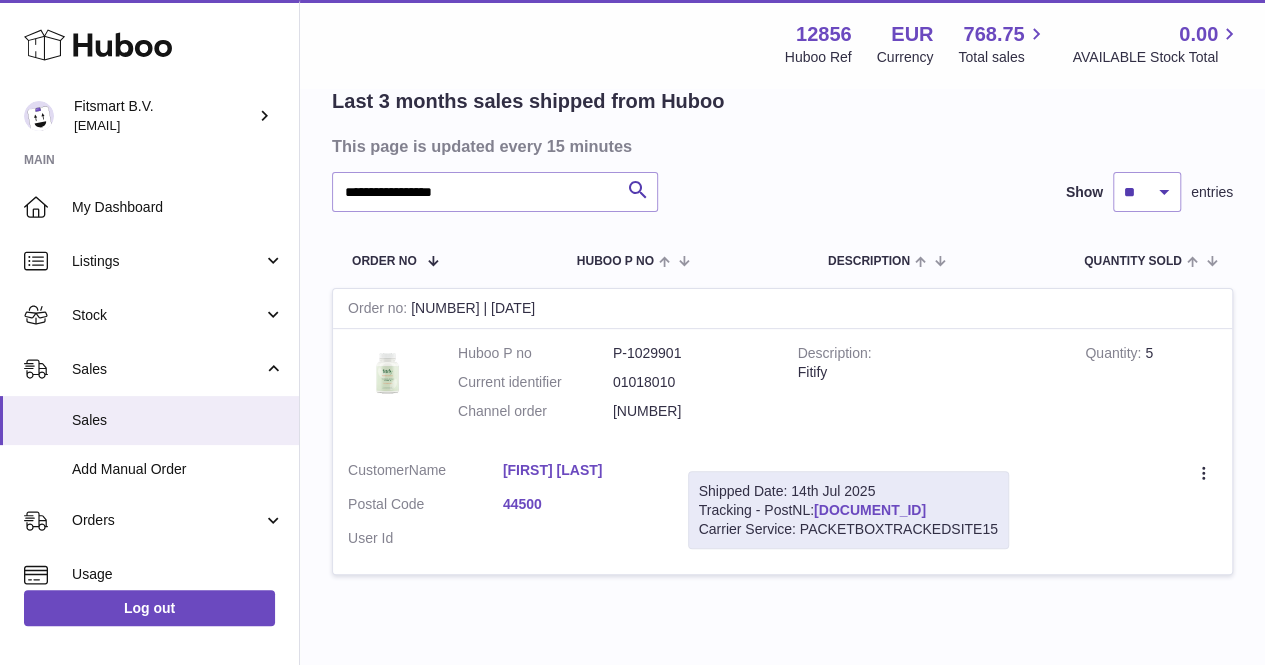 click on "LA961906597NL" at bounding box center [870, 510] 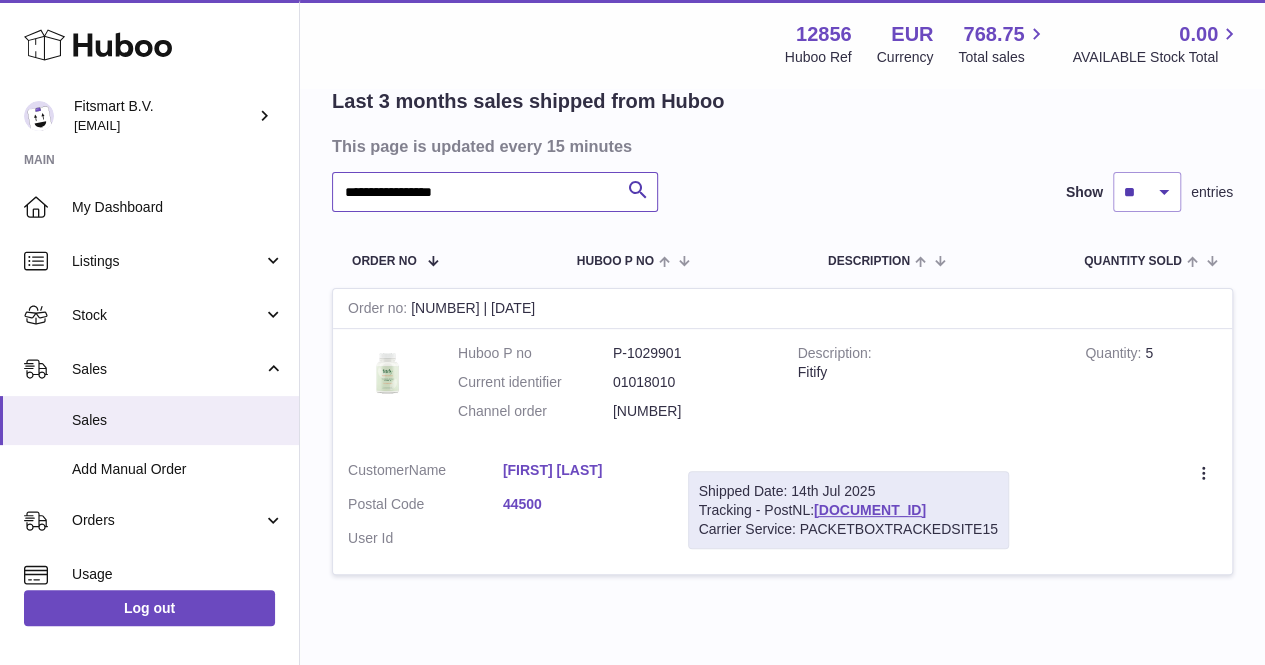 drag, startPoint x: 514, startPoint y: 208, endPoint x: 315, endPoint y: 177, distance: 201.4001 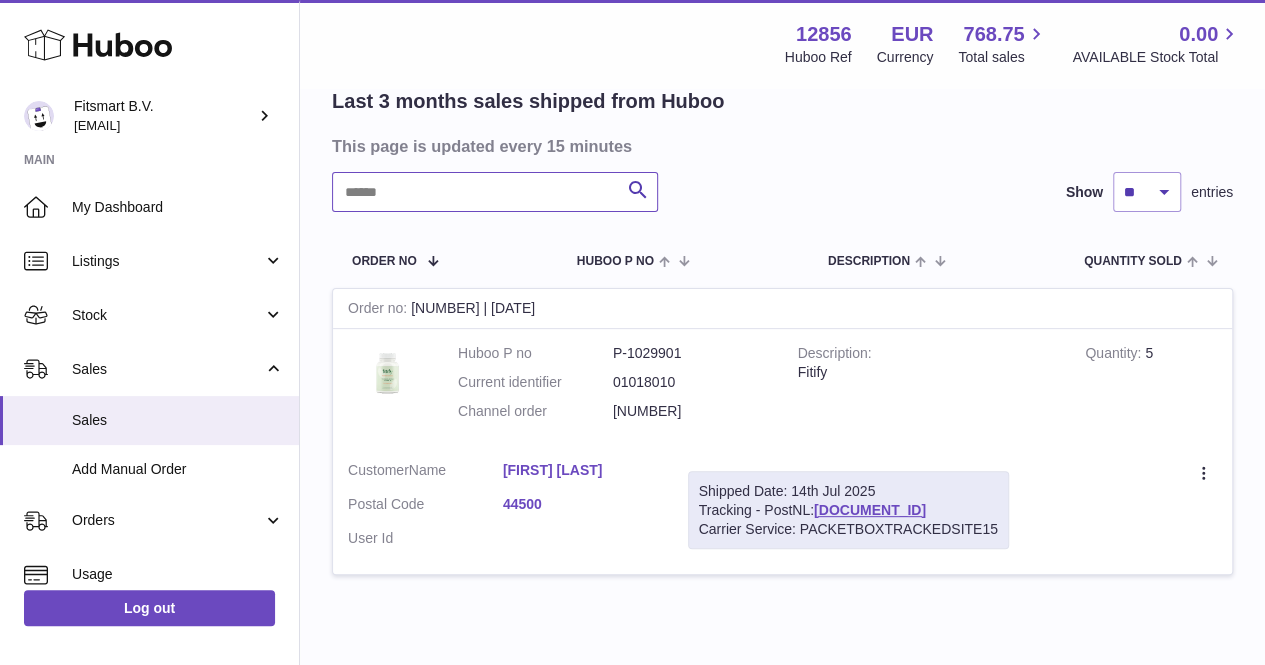 paste on "*****" 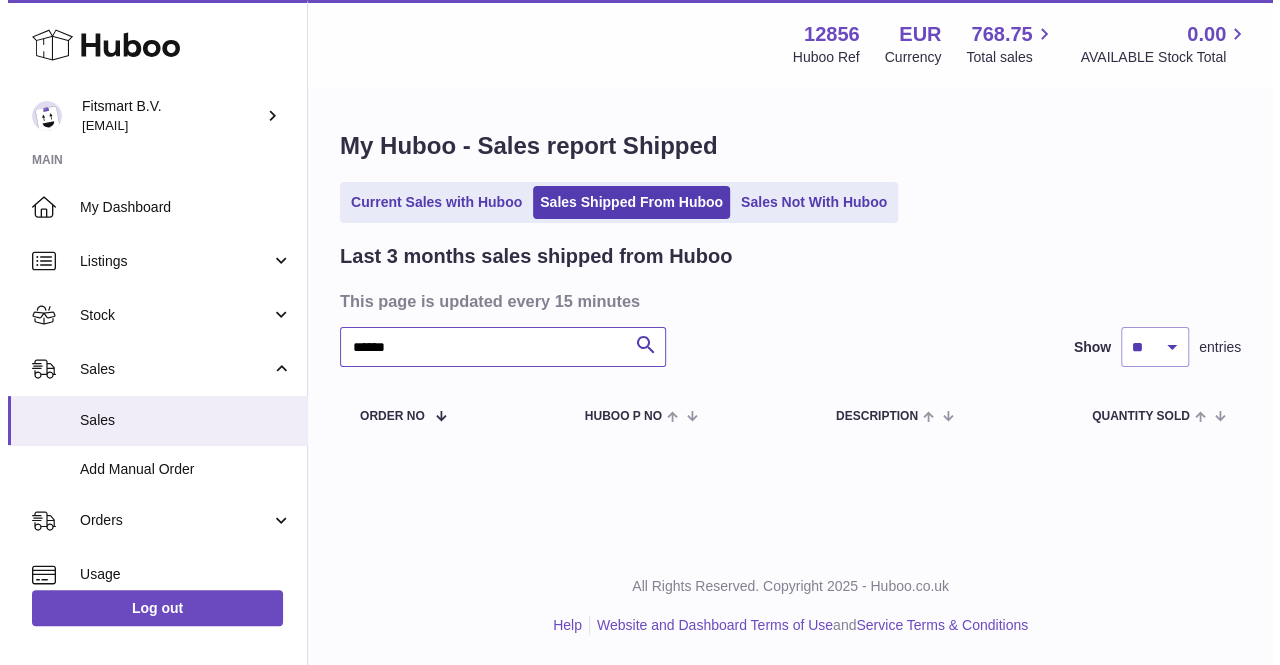 scroll, scrollTop: 0, scrollLeft: 0, axis: both 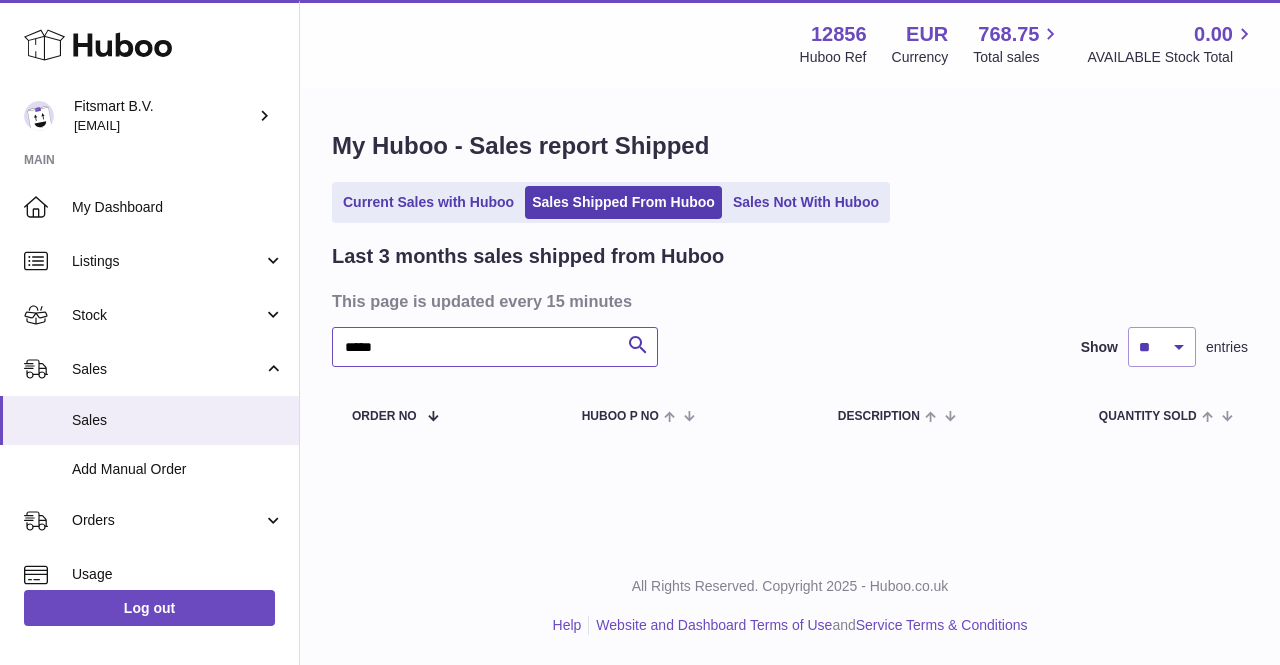 type on "*****" 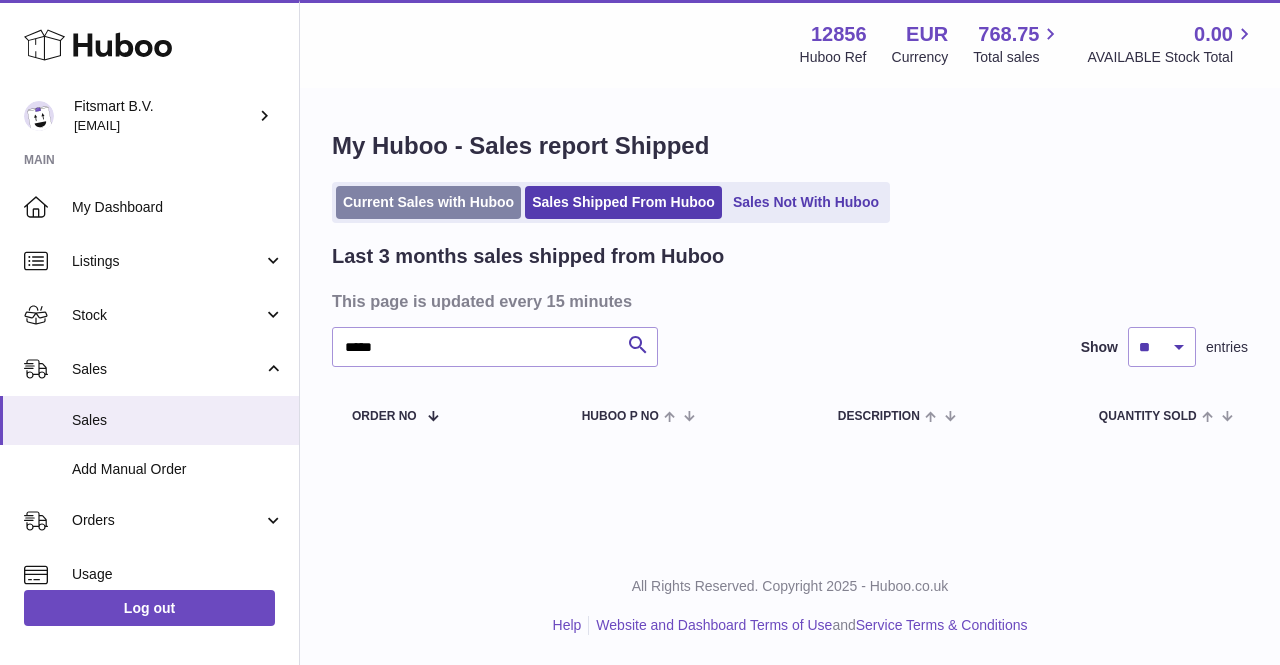 click on "Current Sales with Huboo" at bounding box center (428, 202) 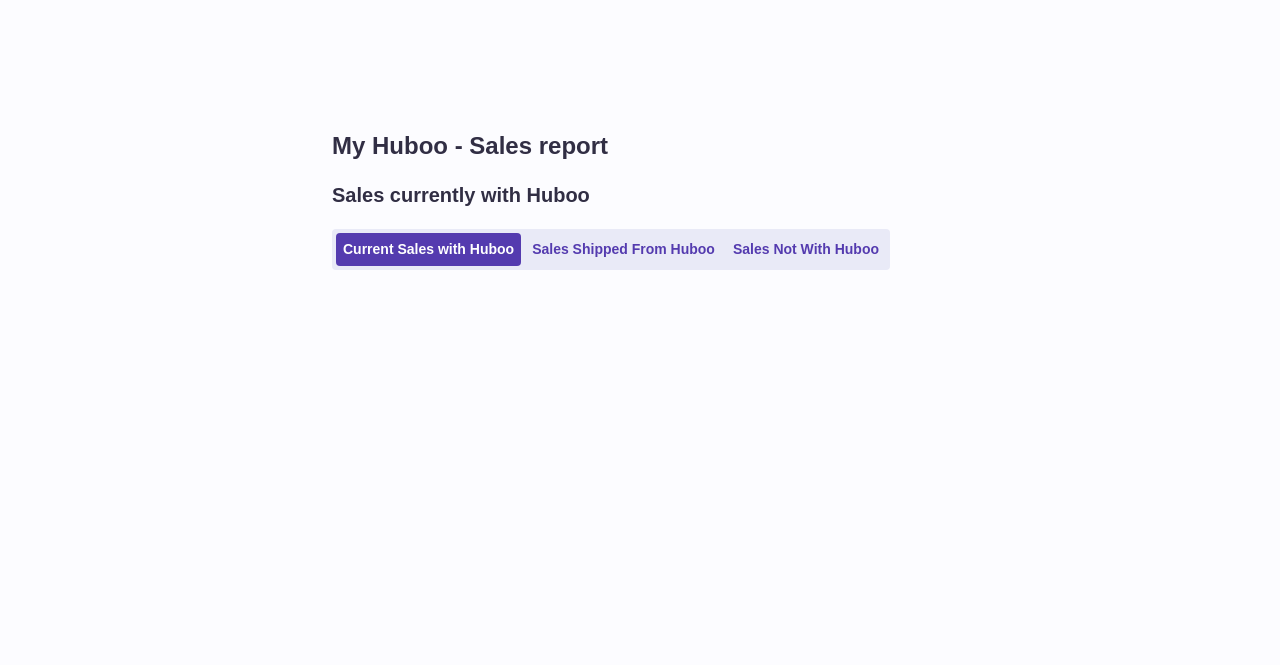 scroll, scrollTop: 0, scrollLeft: 0, axis: both 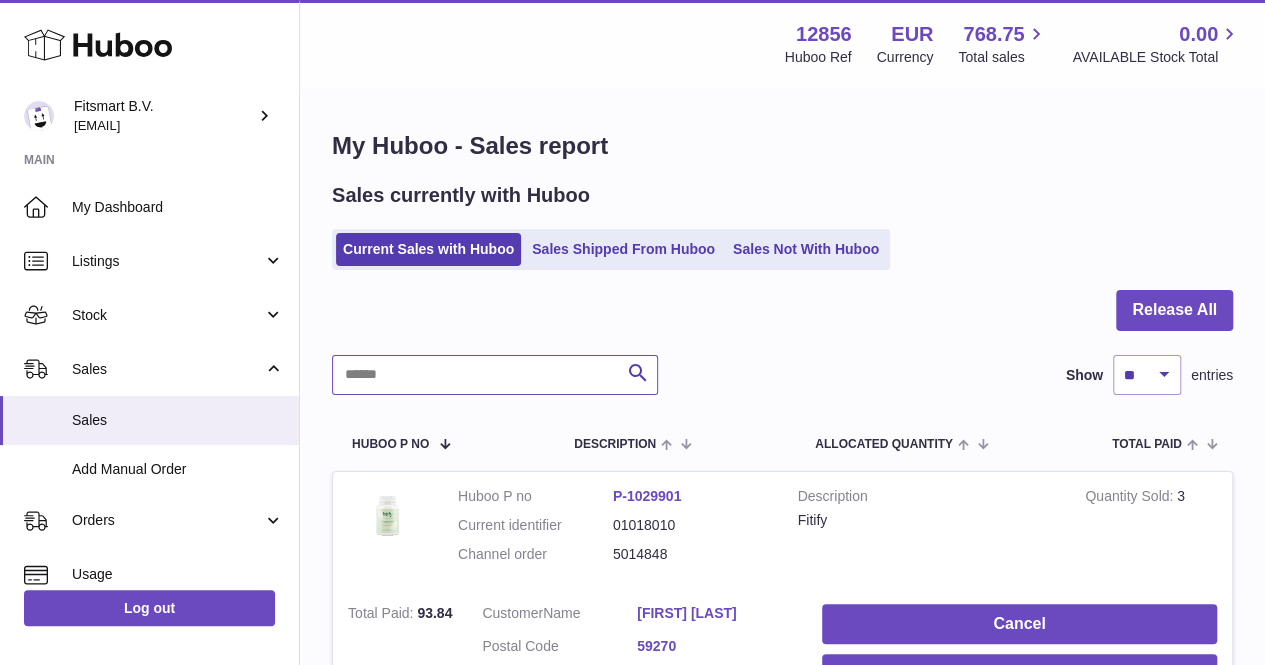 click at bounding box center (495, 375) 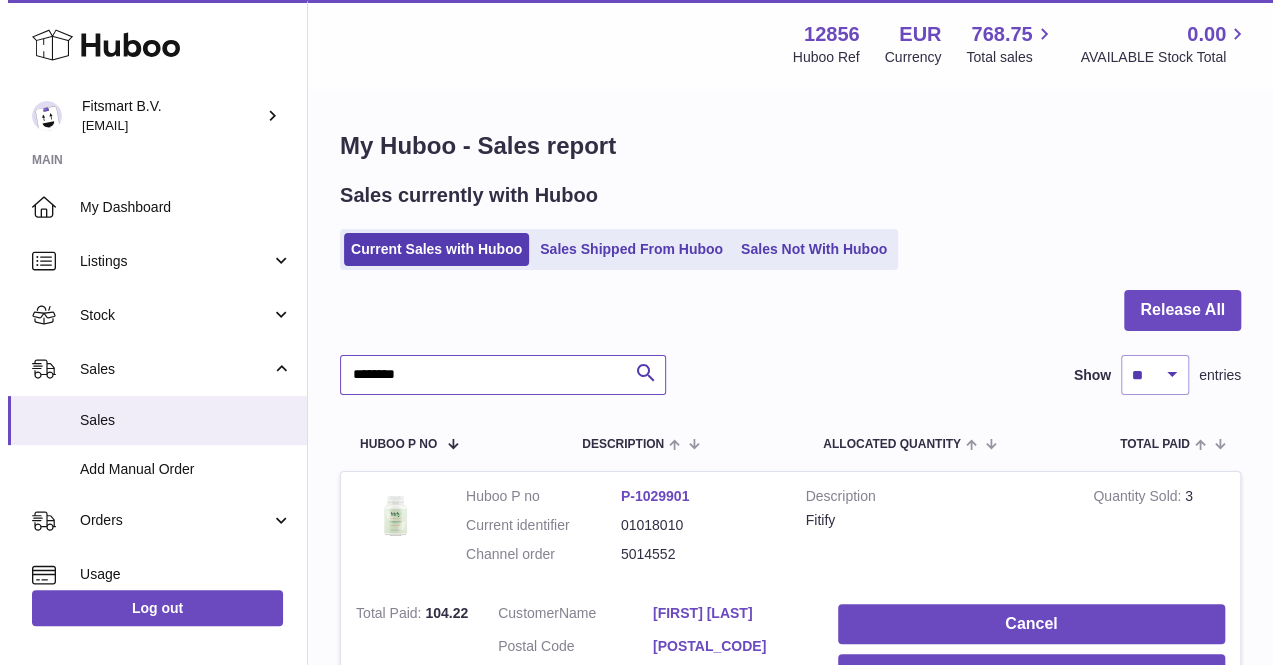 scroll, scrollTop: 136, scrollLeft: 0, axis: vertical 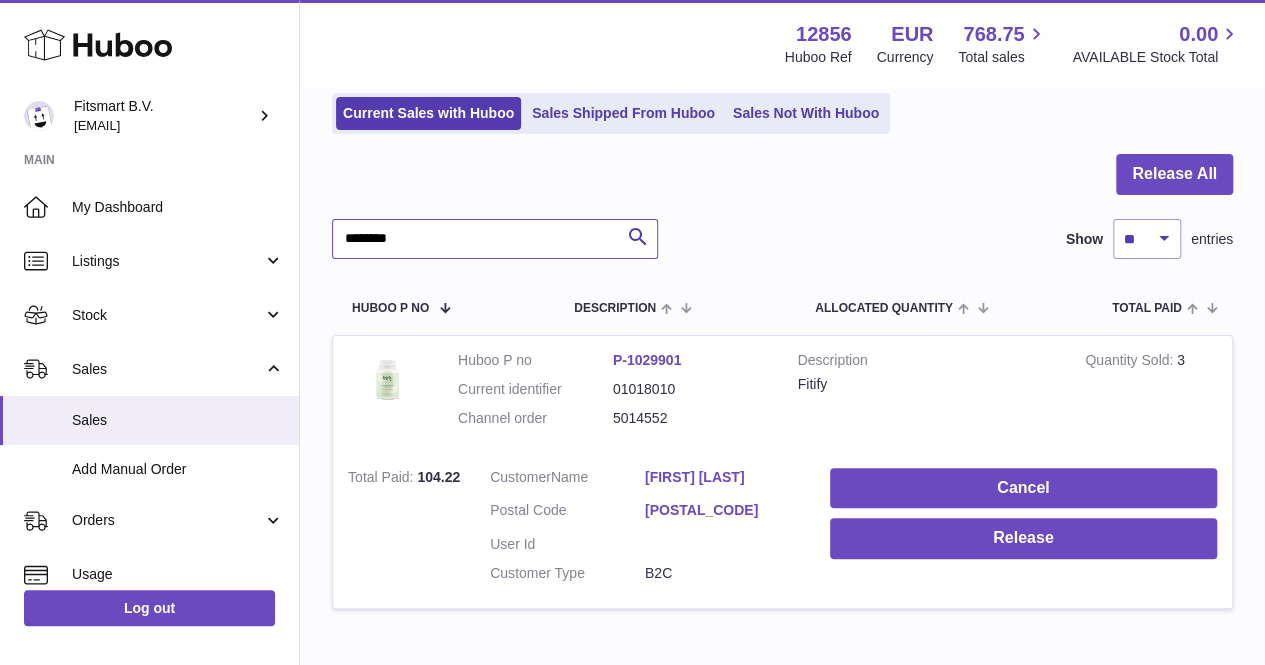 type on "*******" 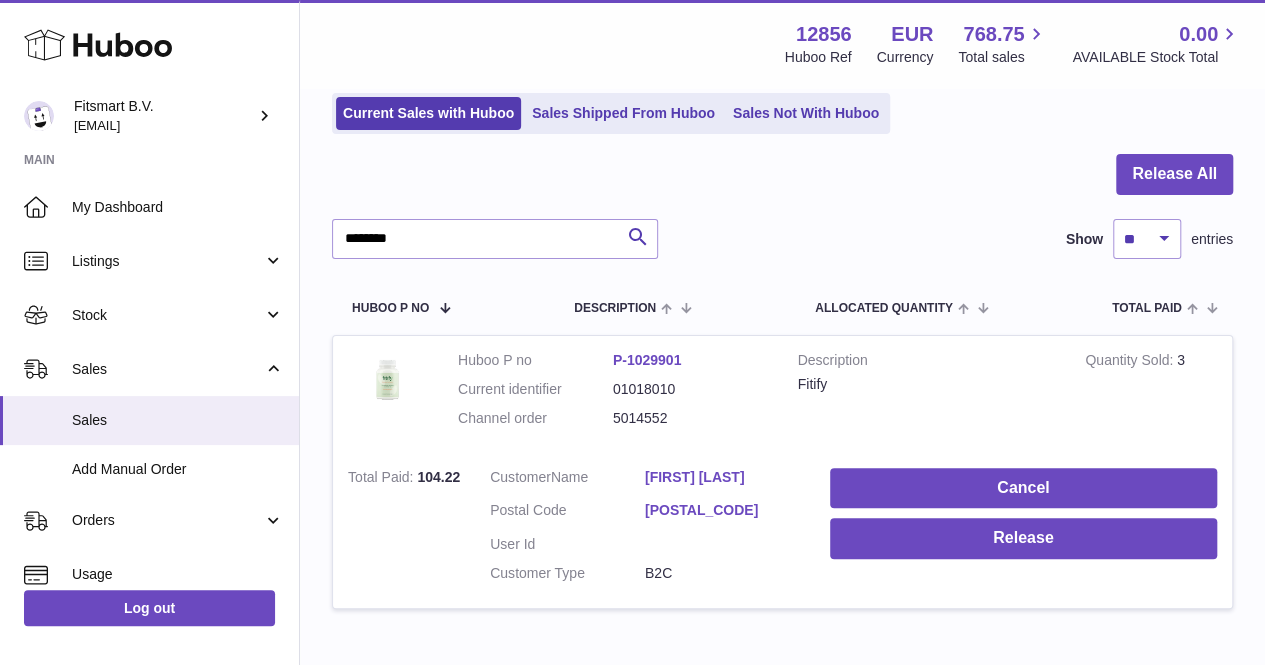 click on "Roger GRANIER" at bounding box center (722, 477) 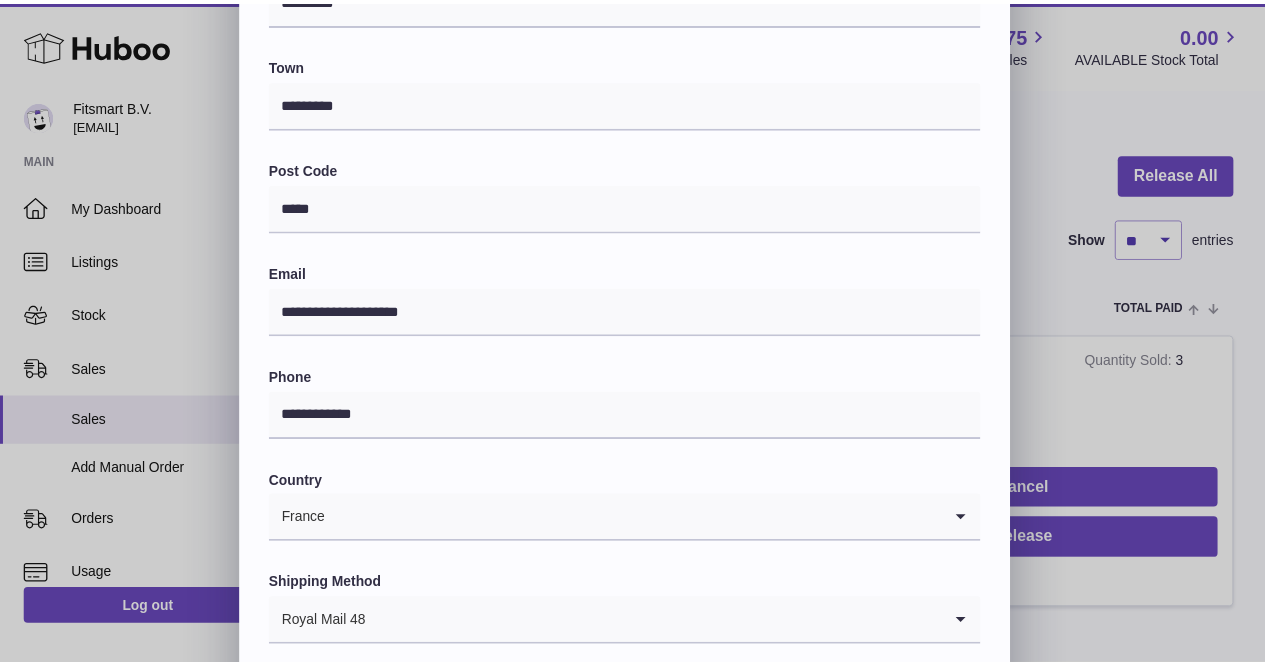 scroll, scrollTop: 494, scrollLeft: 0, axis: vertical 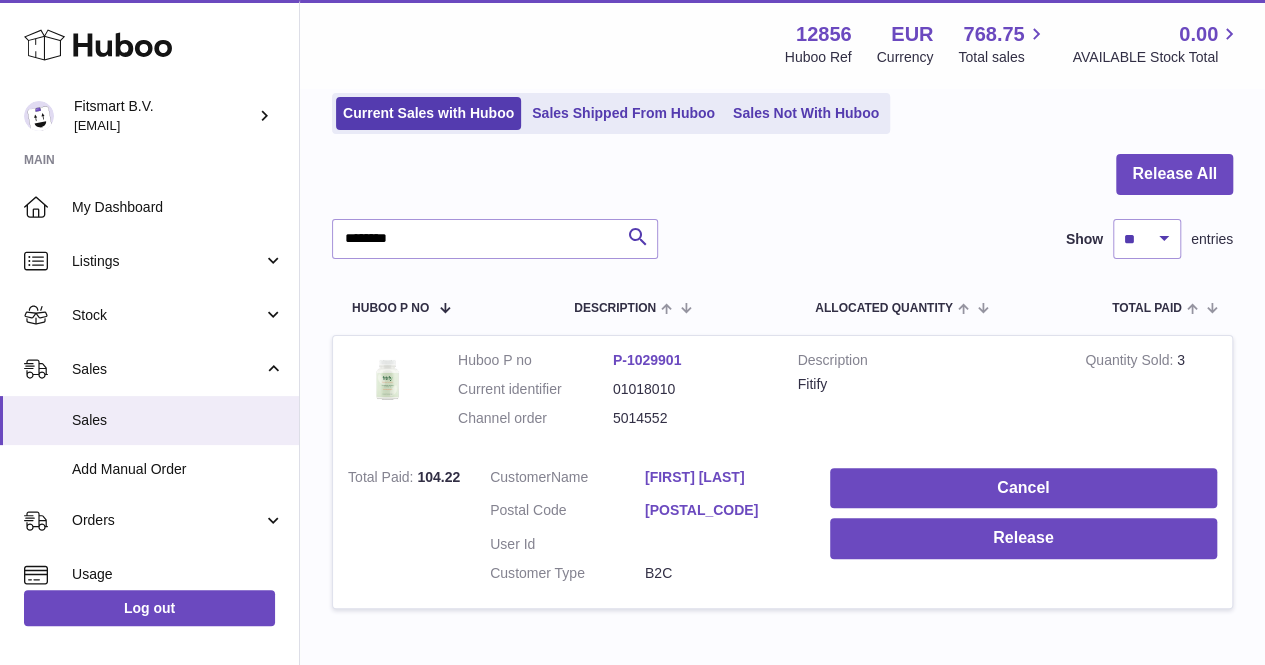 click at bounding box center (632, 332) 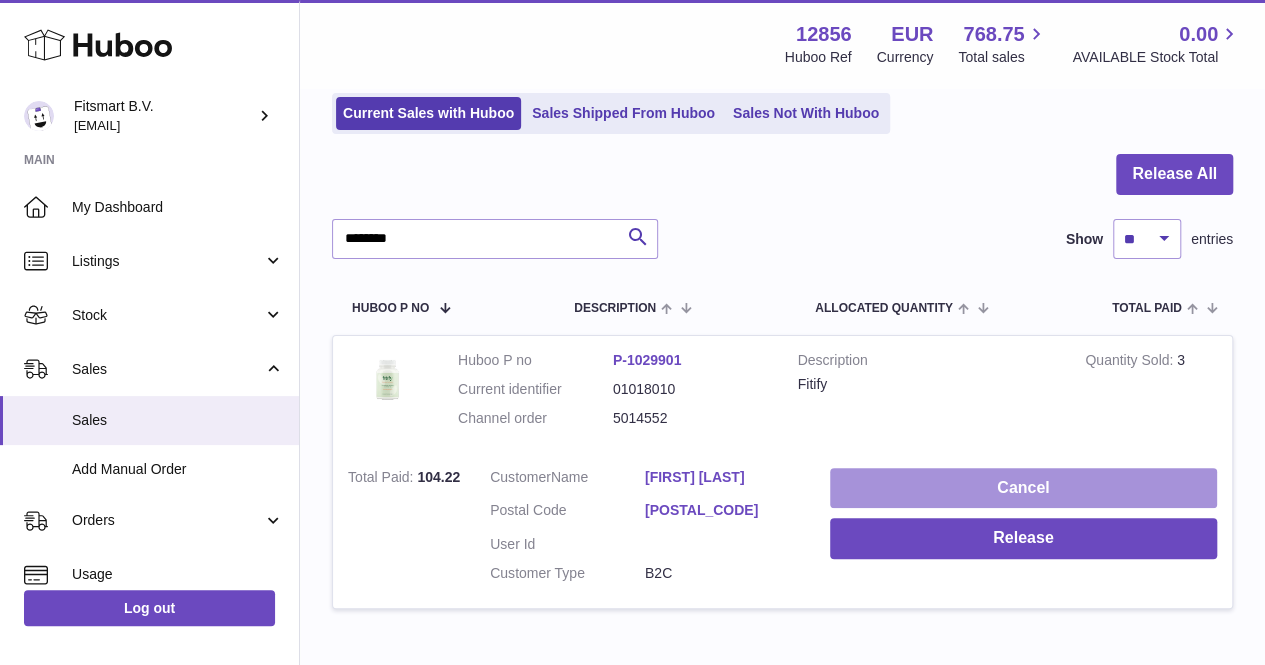 click on "Cancel" at bounding box center (1023, 488) 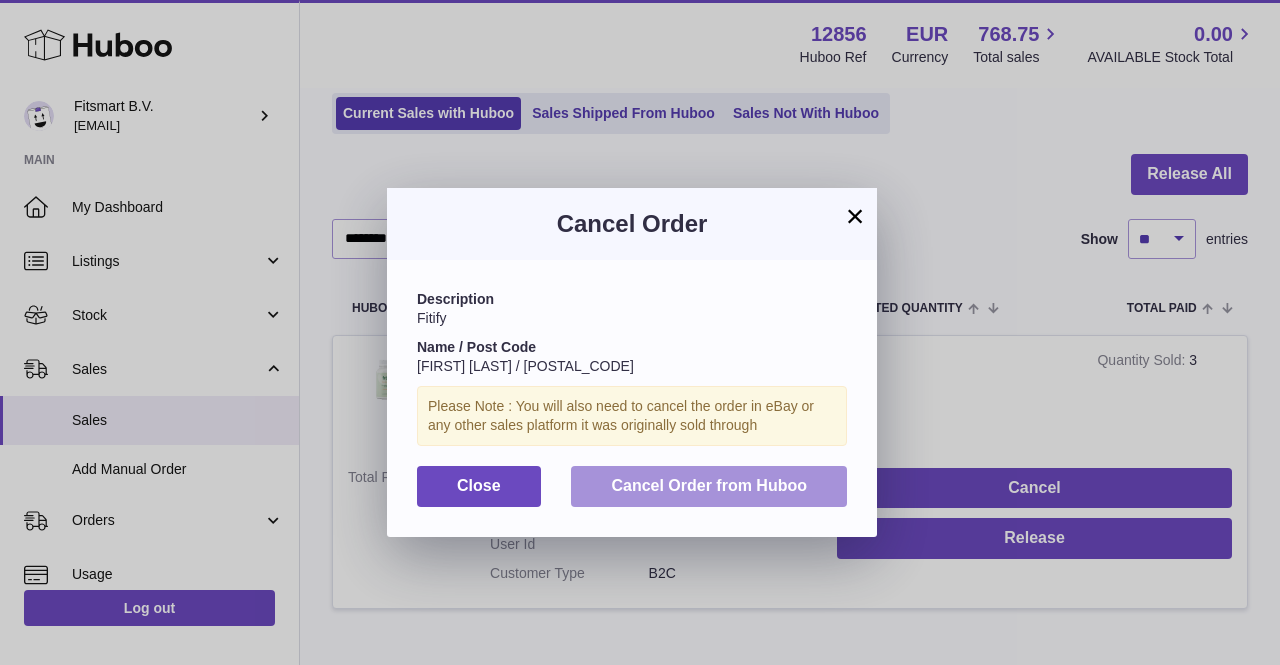 click on "Cancel Order from Huboo" at bounding box center [709, 486] 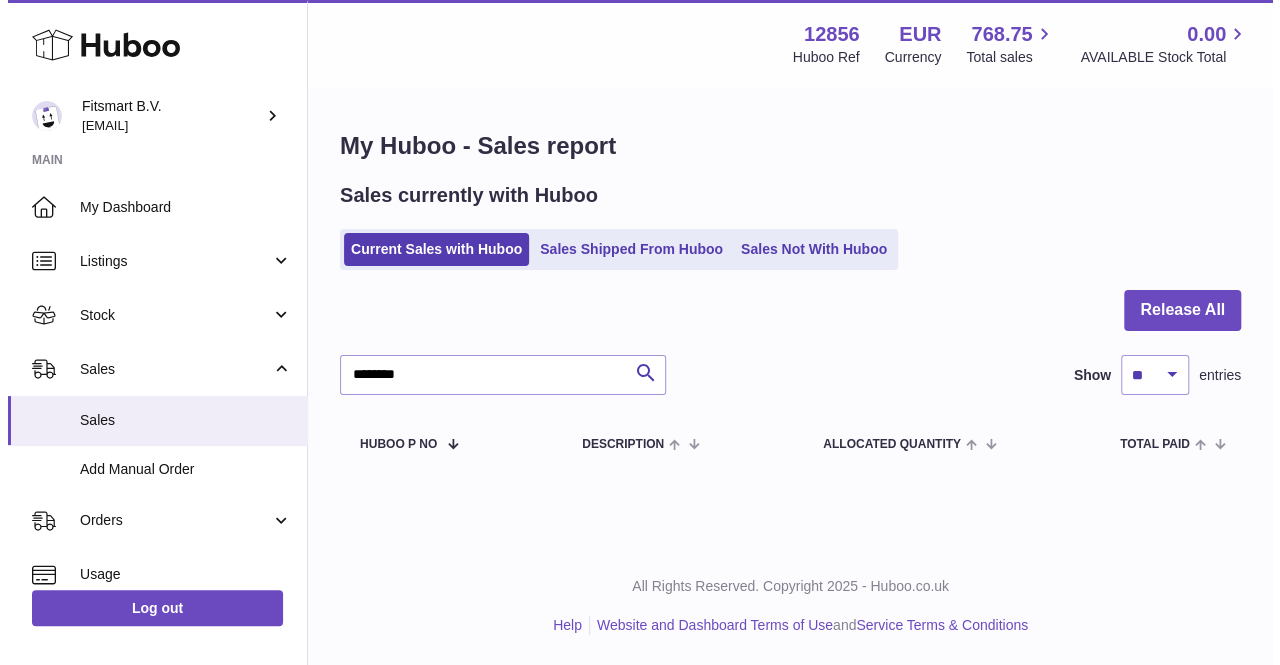 scroll, scrollTop: 0, scrollLeft: 0, axis: both 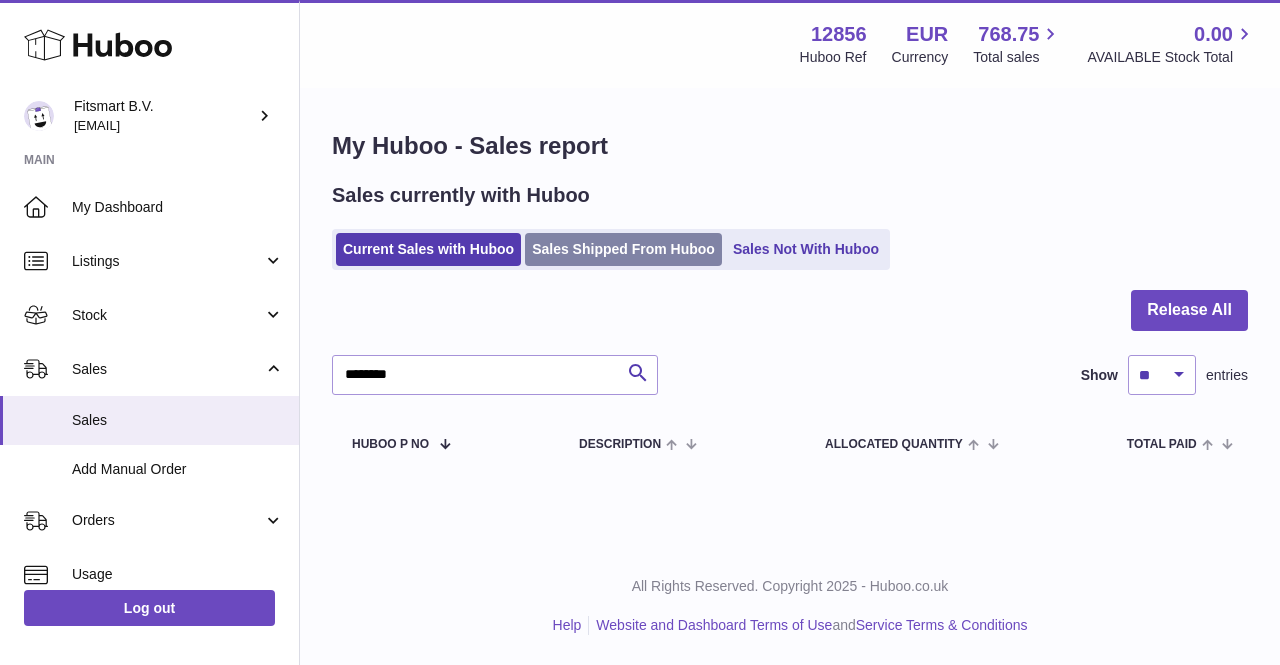 click on "Sales Shipped From Huboo" at bounding box center [623, 249] 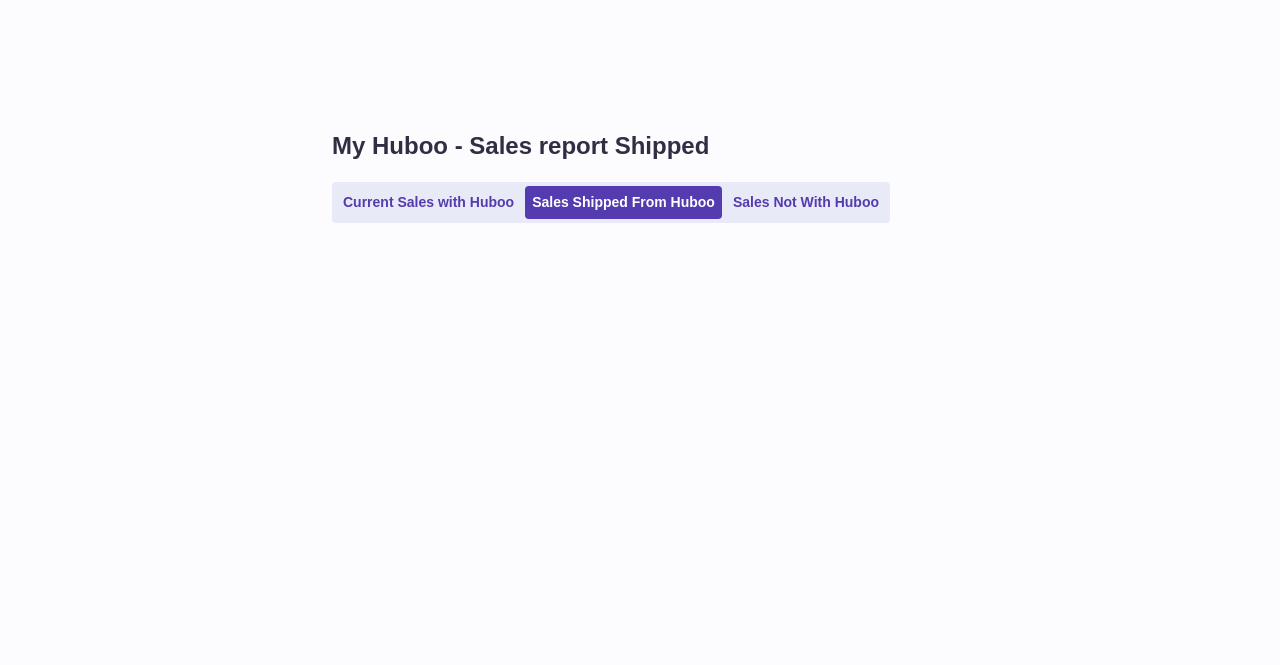scroll, scrollTop: 0, scrollLeft: 0, axis: both 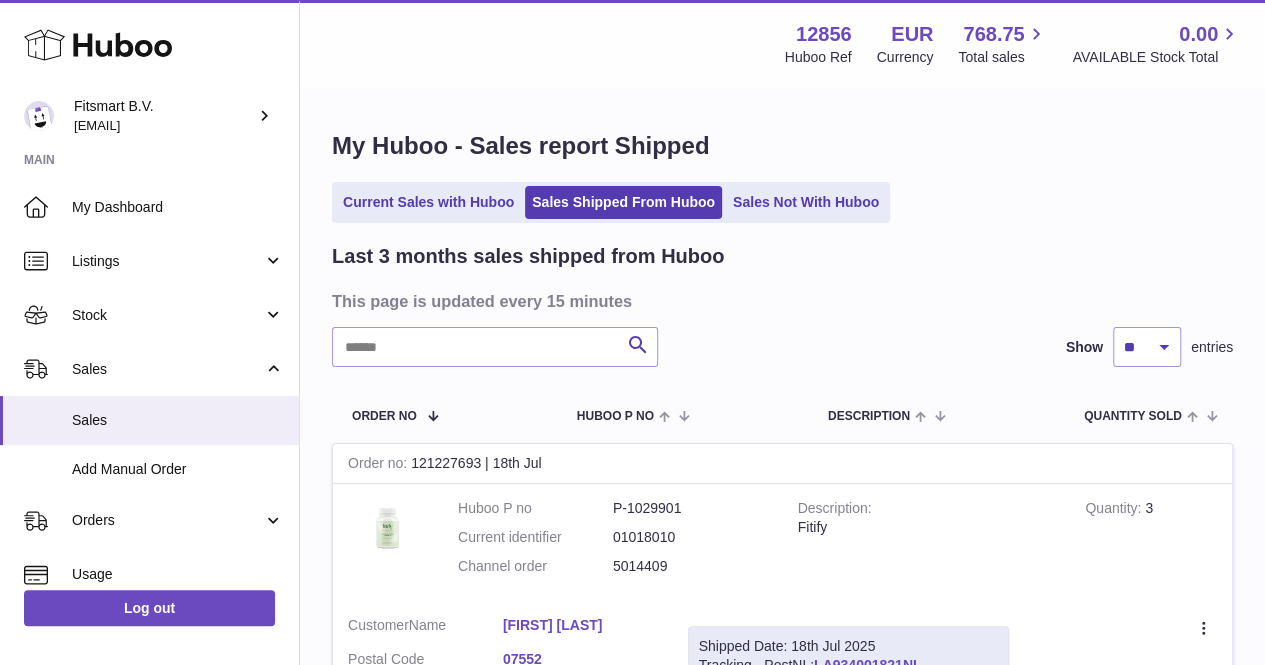 click on "Last 3 months sales shipped from Huboo     This page is updated every 15 minutes       Search
Show
** ** **
entries
Order No       Huboo P no       Description       Quantity Sold
Customer
Tracking
Order no
121227693 | 18th Jul
Huboo P no   P-1029901   Current identifier   01018010
Channel order
5014409     Description
Fitify
Quantity
3
Customer  Name   [FIRST] [LAST]    Postal Code   [POSTAL_CODE]   User Id
Shipped Date: 18th Jul 2025
Tracking - PostNL:
[TRACKING_CODE]
Carrier Service: PACKETBOXTRACKEDSITE15
Create a ticket
Duplicate Order
Order no     Huboo P no   P-1029901" at bounding box center [782, 1917] 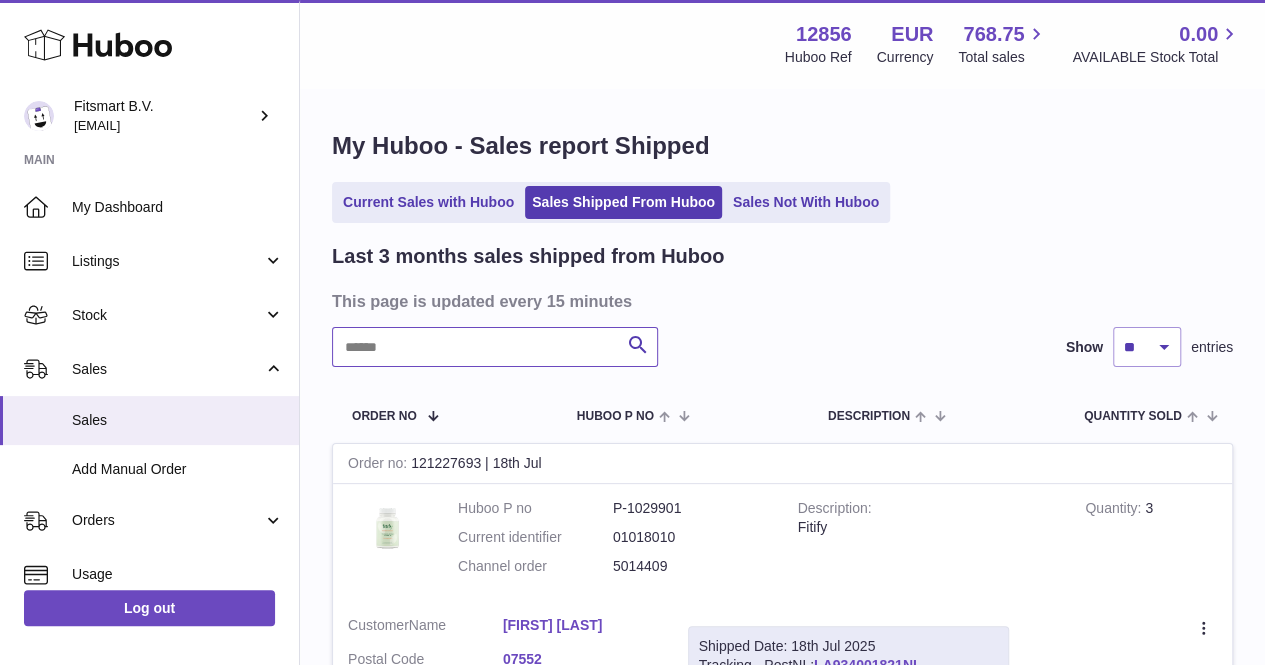 paste on "*******" 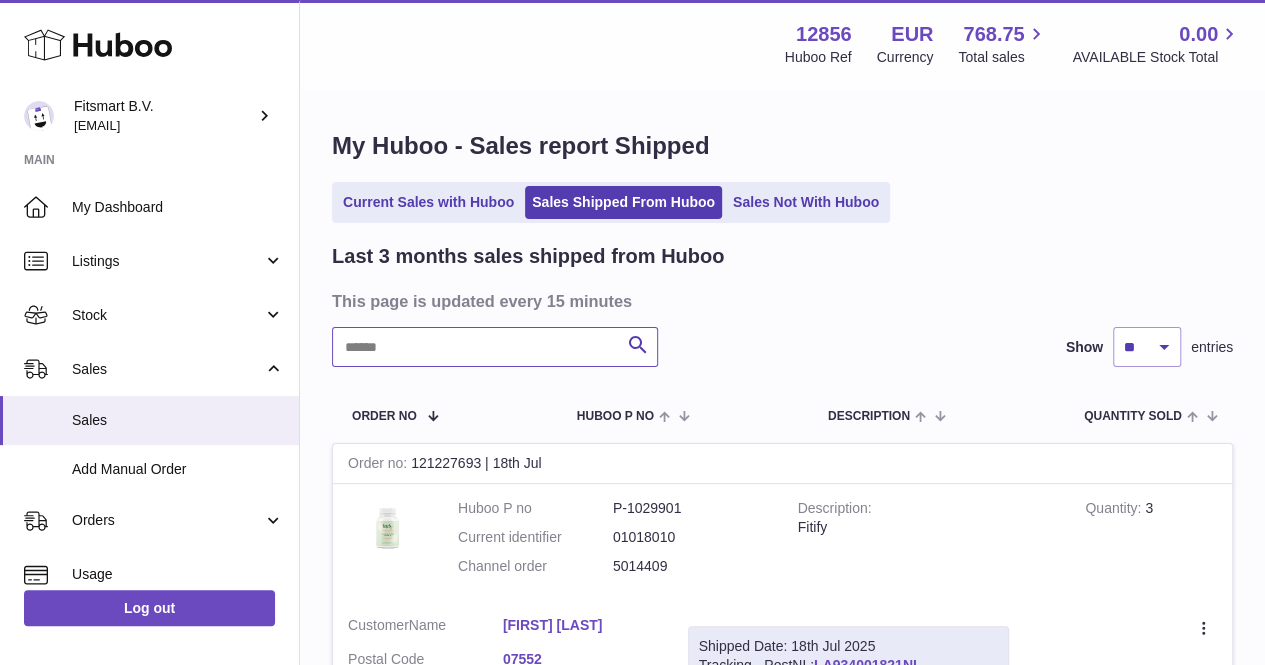 click at bounding box center [495, 347] 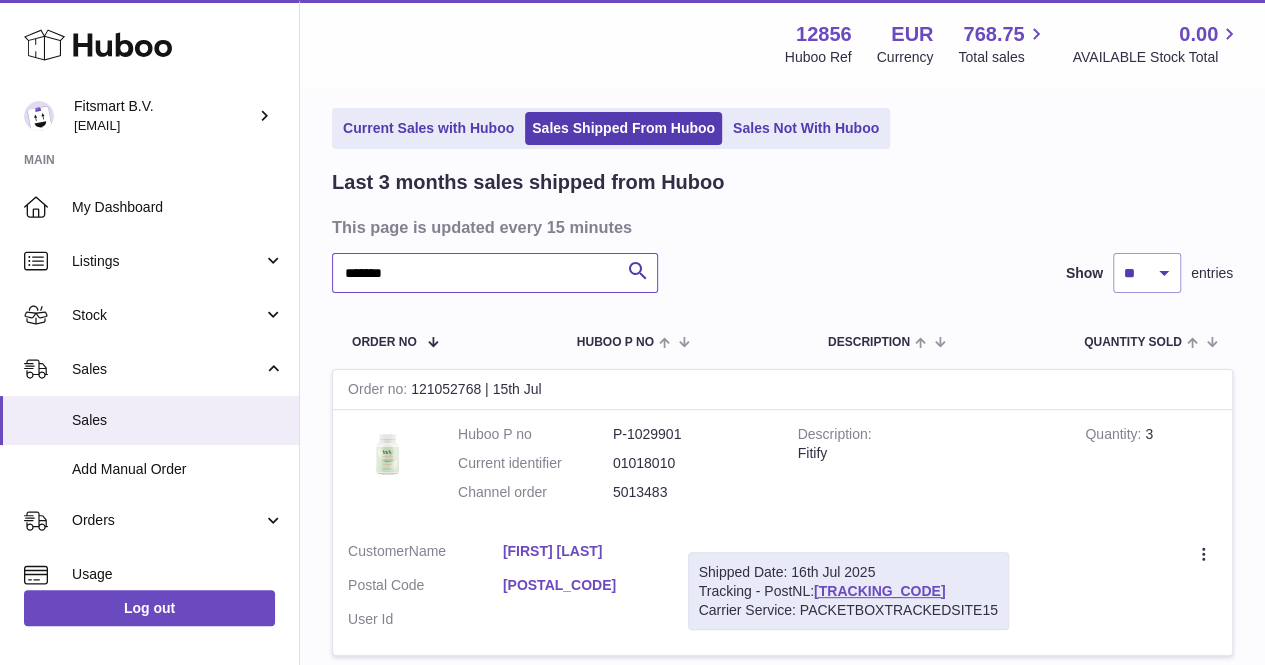 scroll, scrollTop: 97, scrollLeft: 0, axis: vertical 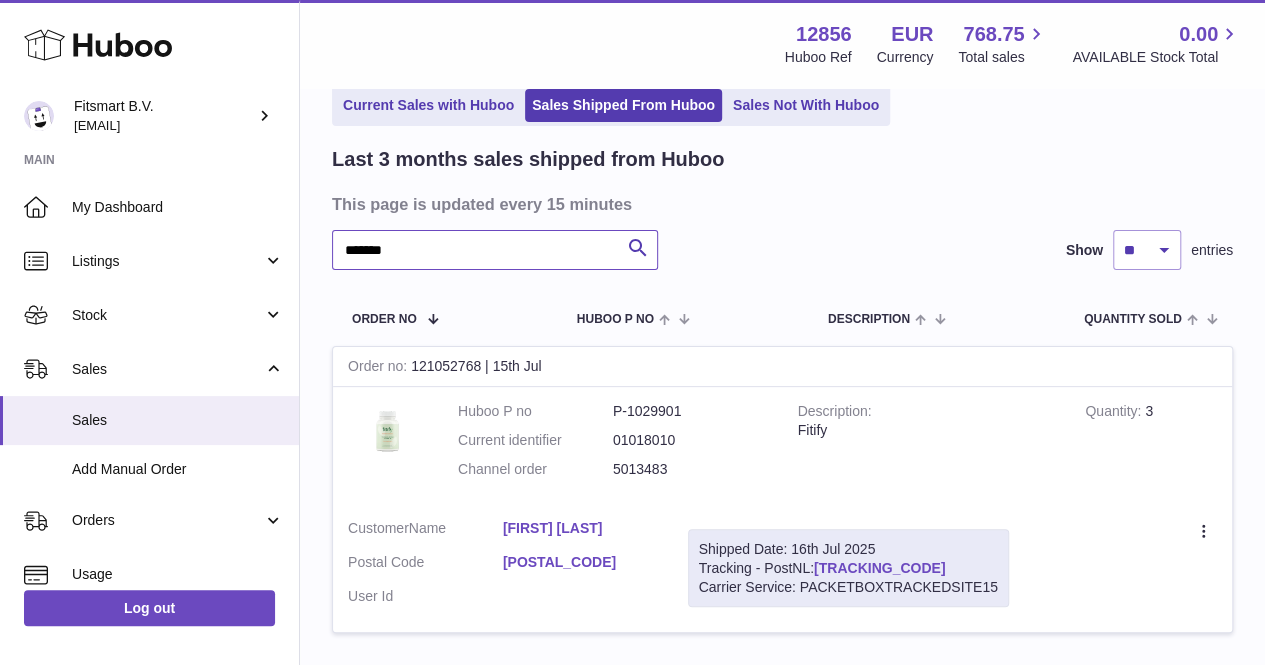 type on "*******" 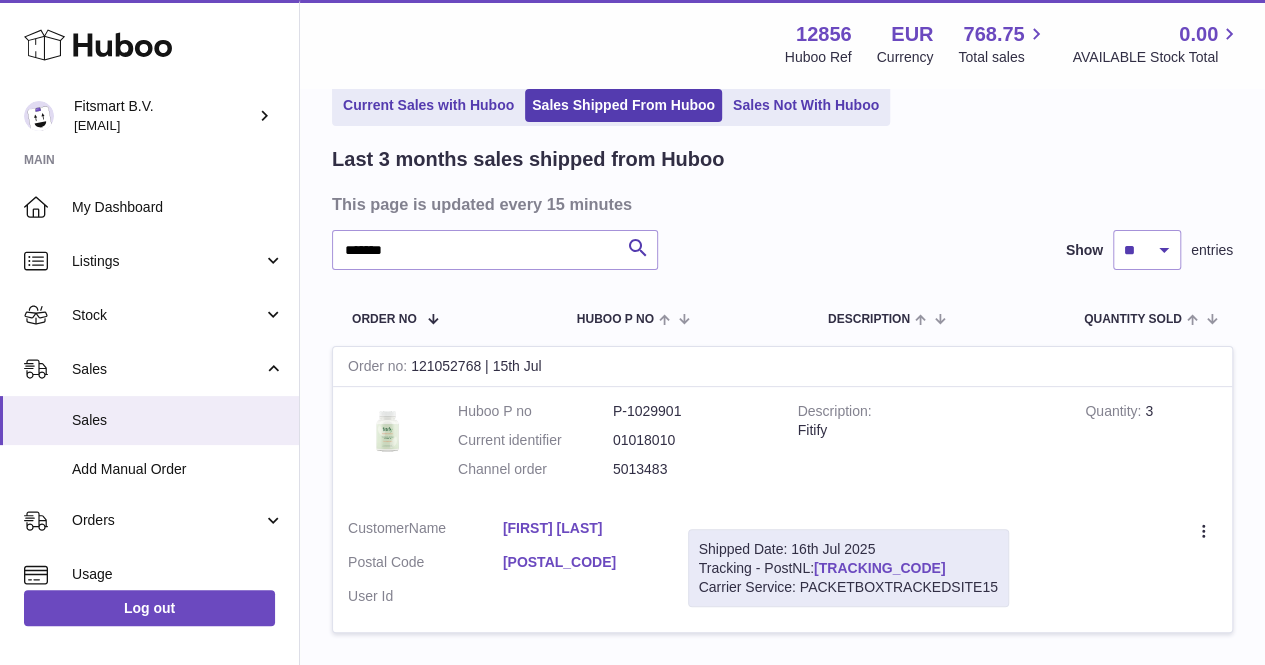 click on "LA695050332NL" at bounding box center (879, 568) 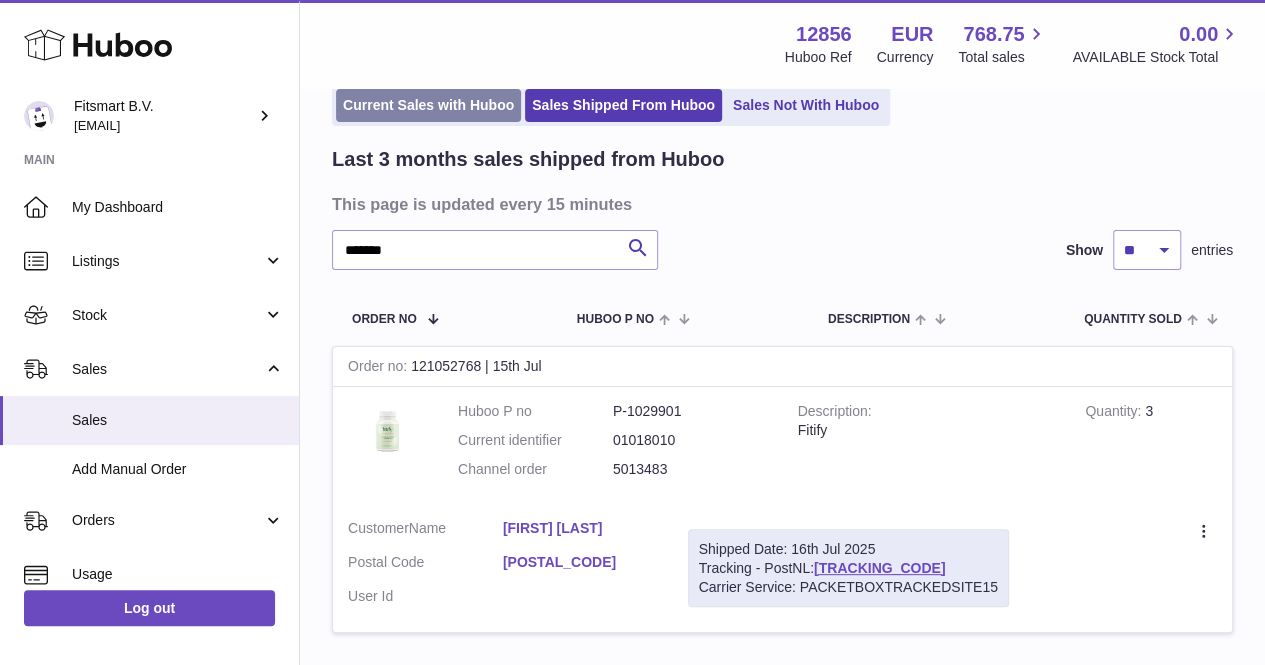 click on "Current Sales with Huboo" at bounding box center (428, 105) 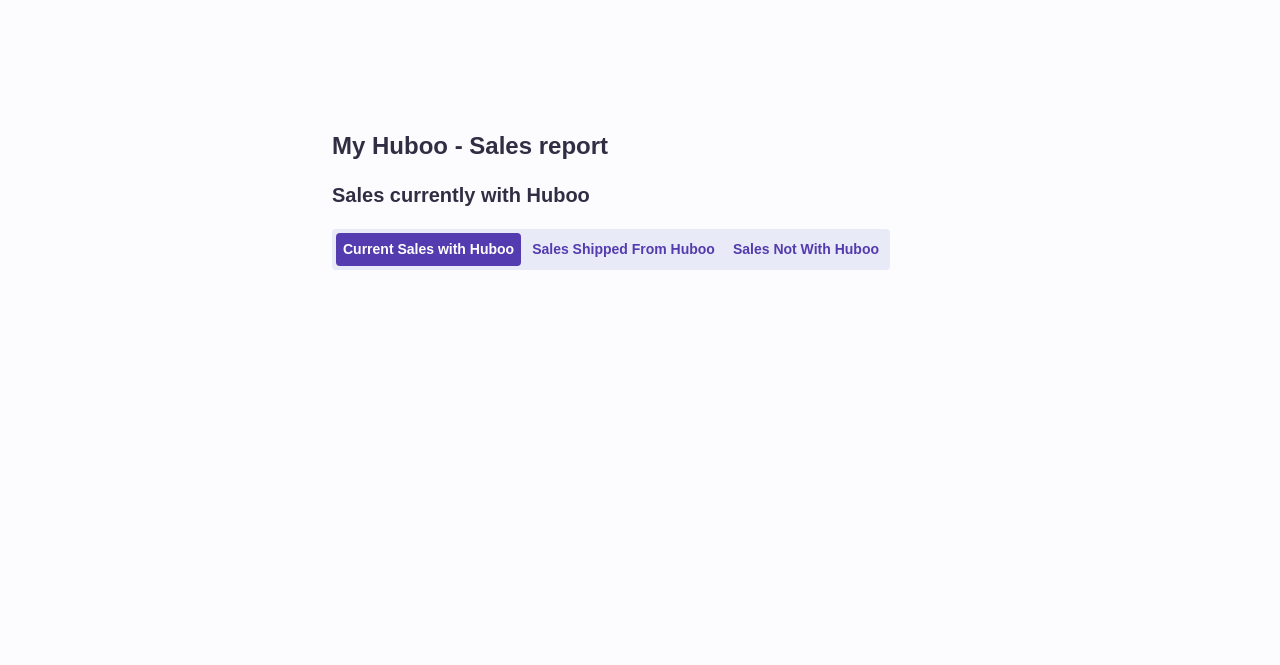scroll, scrollTop: 0, scrollLeft: 0, axis: both 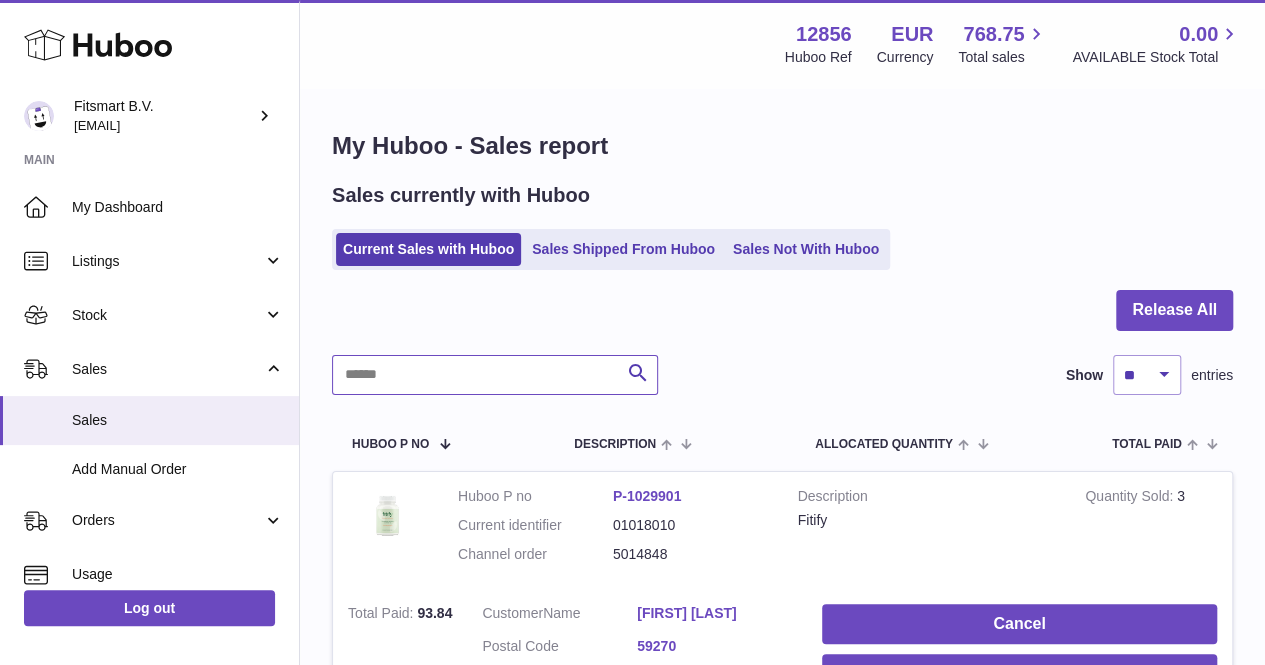 click at bounding box center [495, 375] 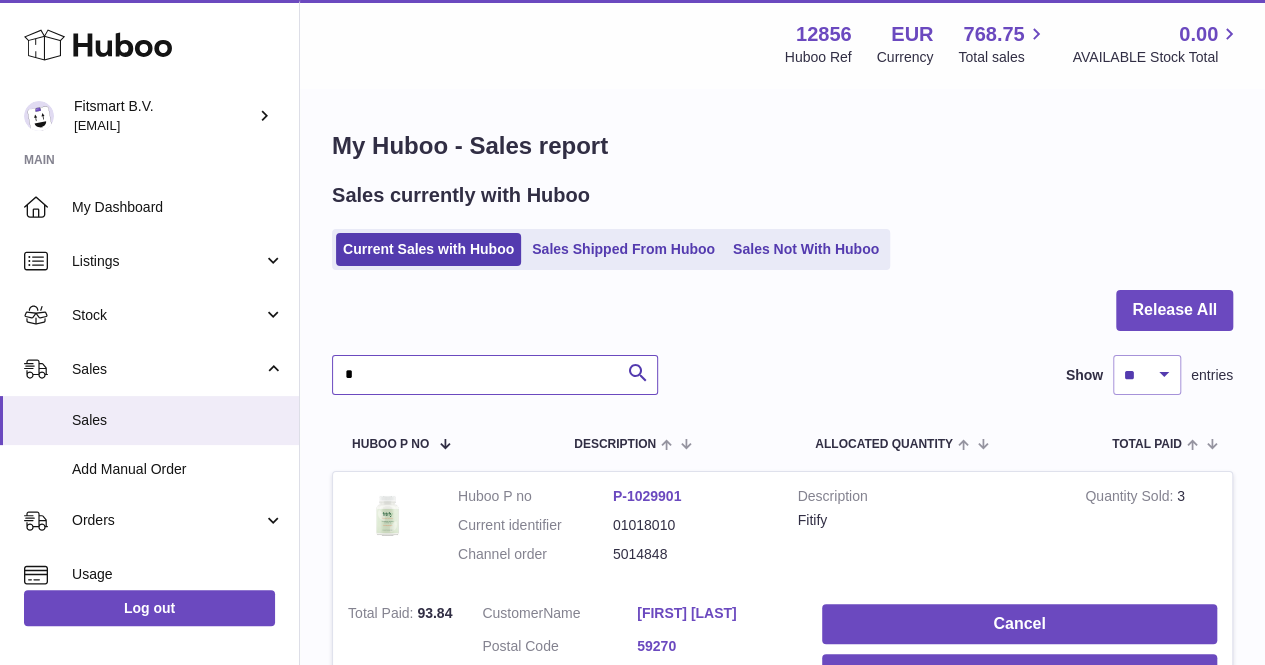 paste on "******" 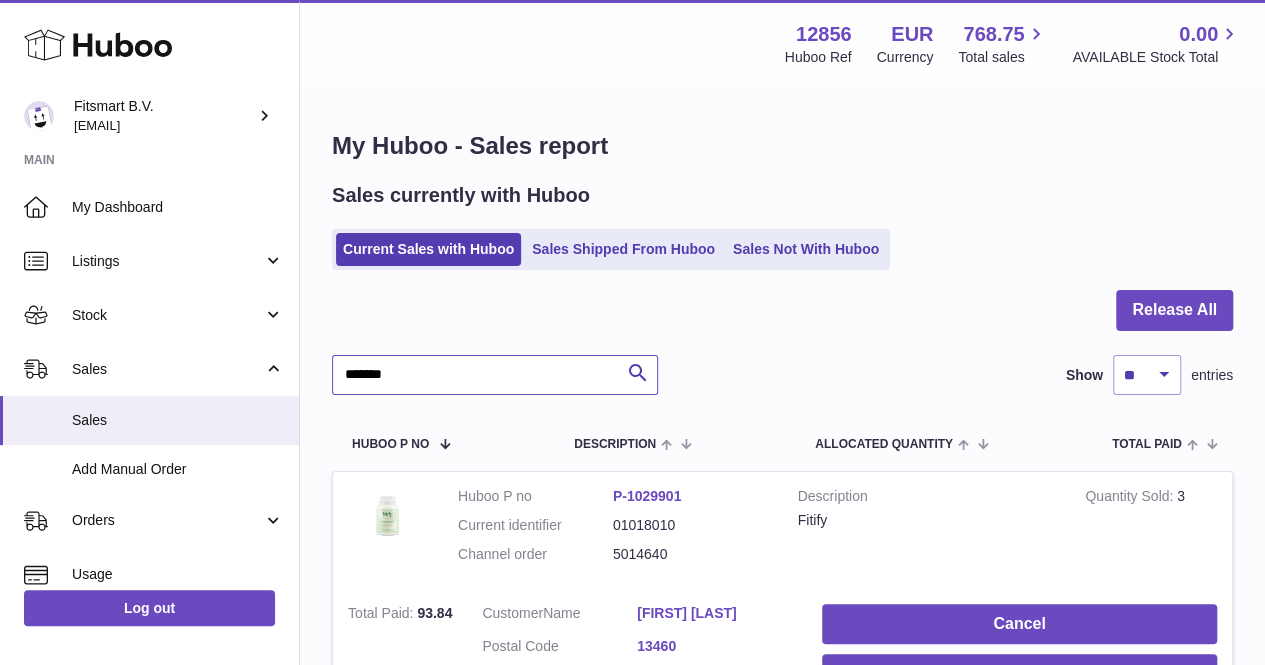type on "*******" 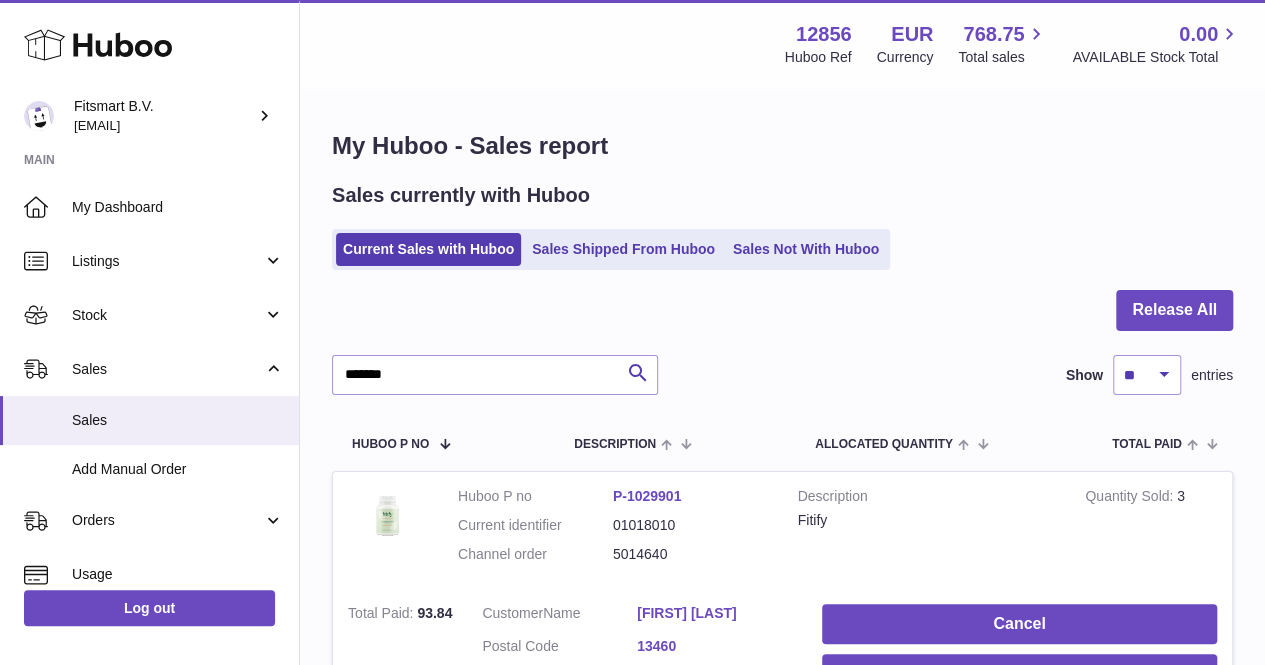 click on "[FIRST] [LAST]" at bounding box center [714, 613] 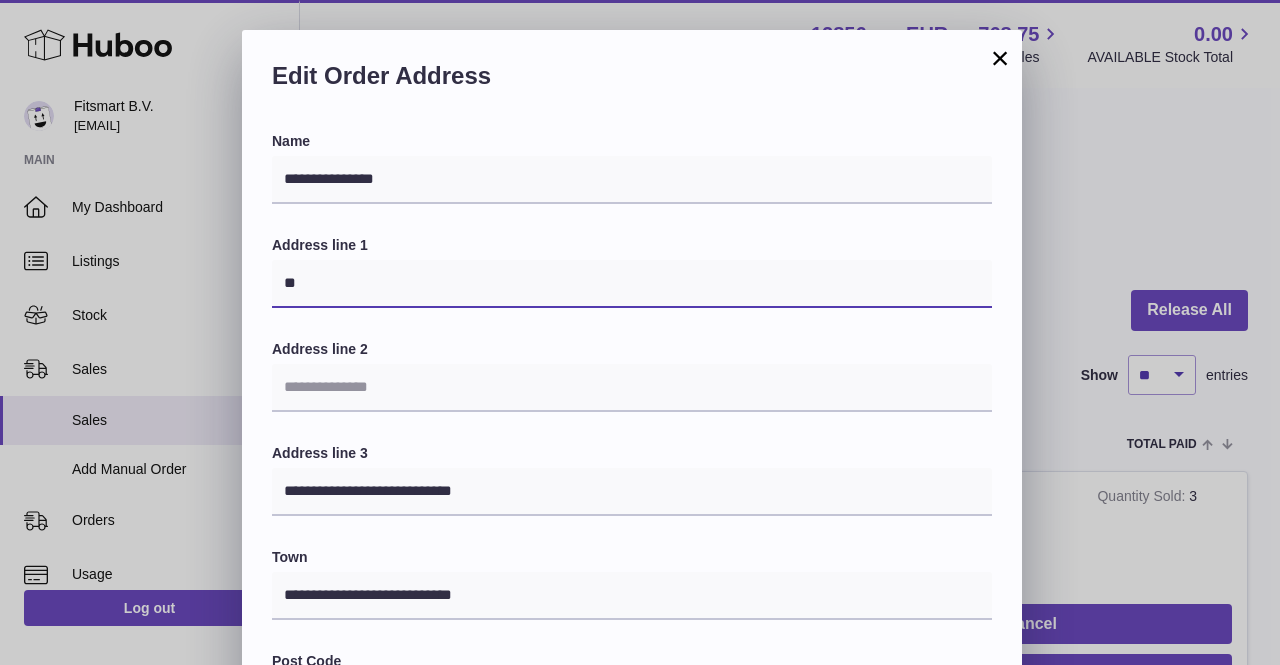 click on "**" at bounding box center [632, 284] 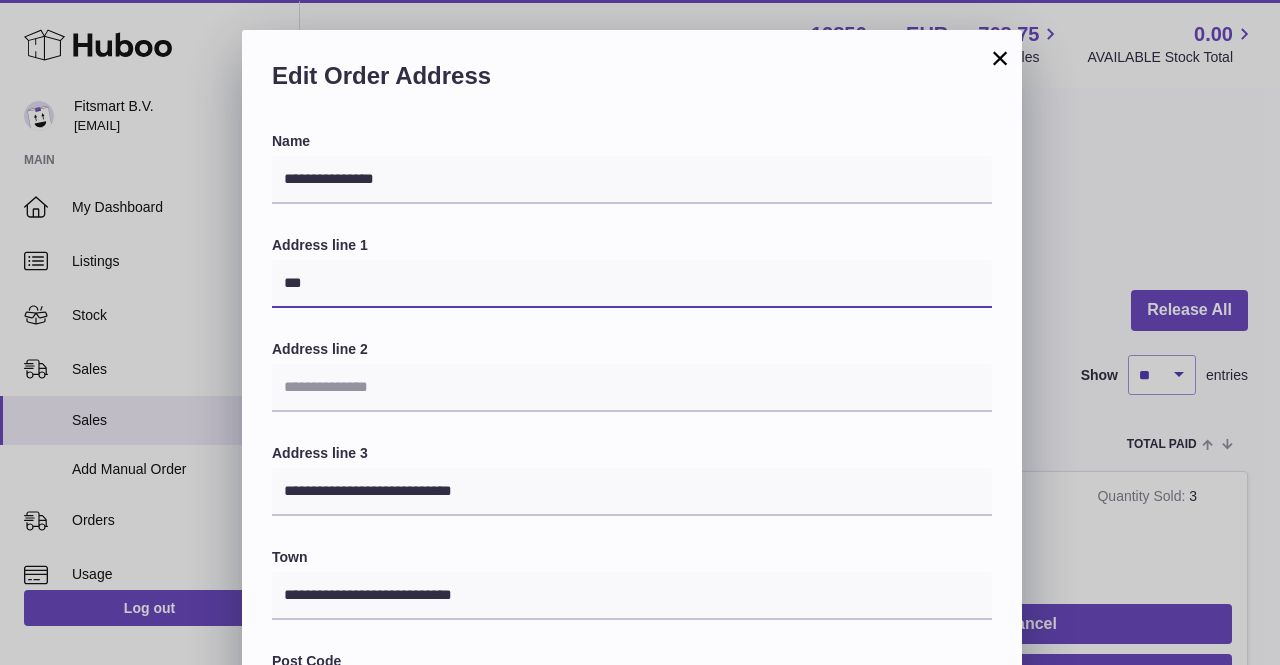 paste on "**********" 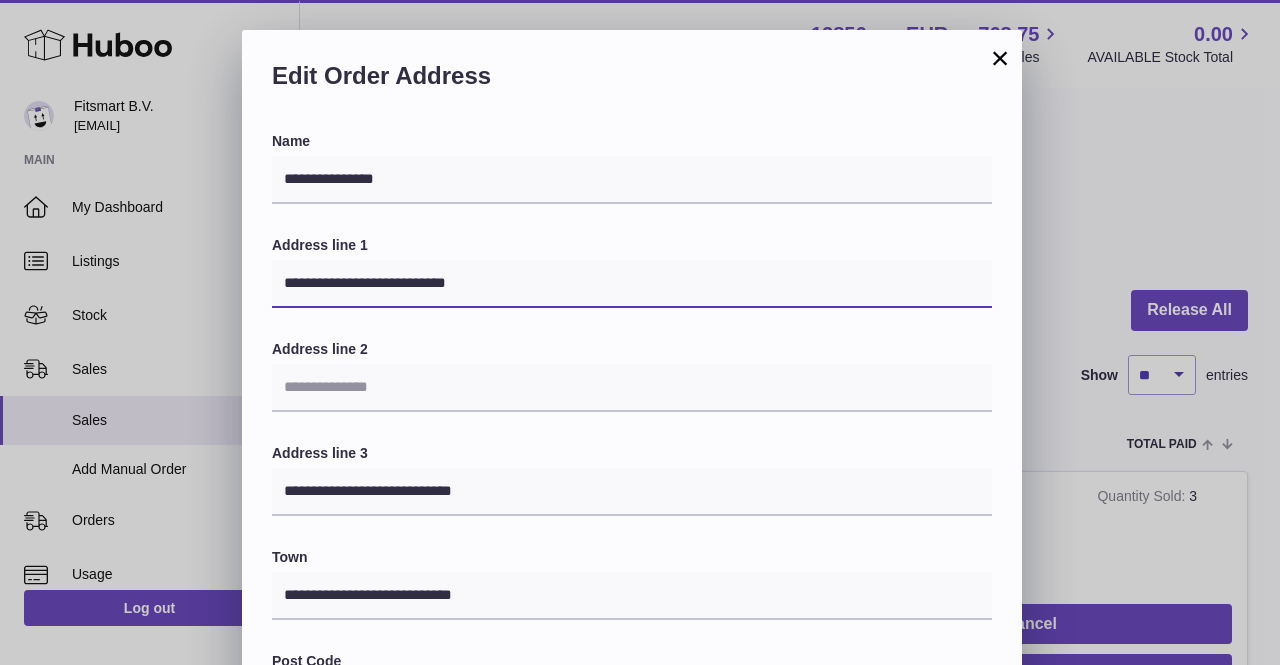 click on "**********" at bounding box center (632, 284) 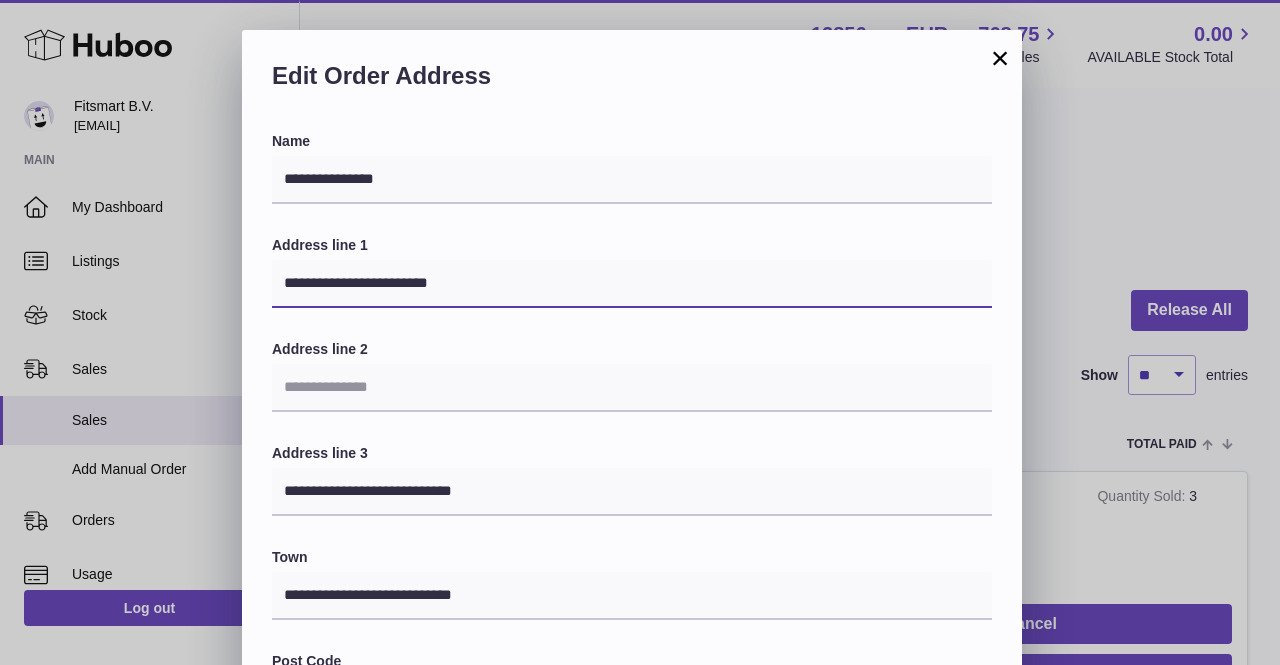 type on "**********" 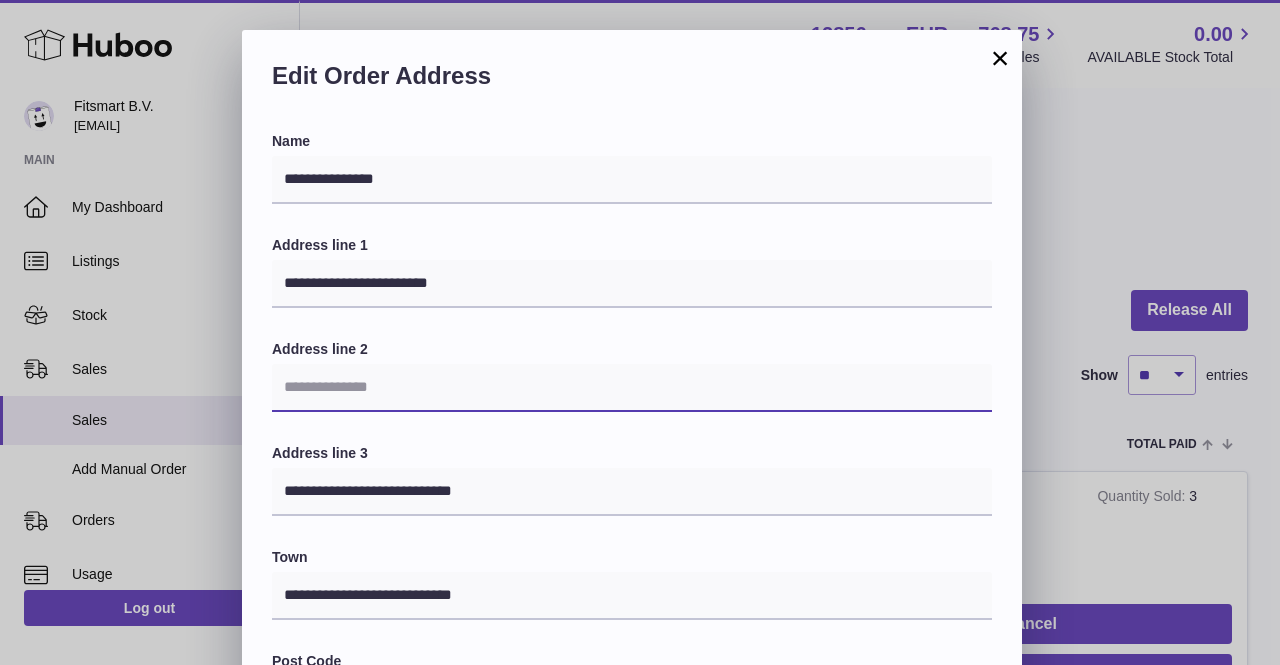 click at bounding box center (632, 388) 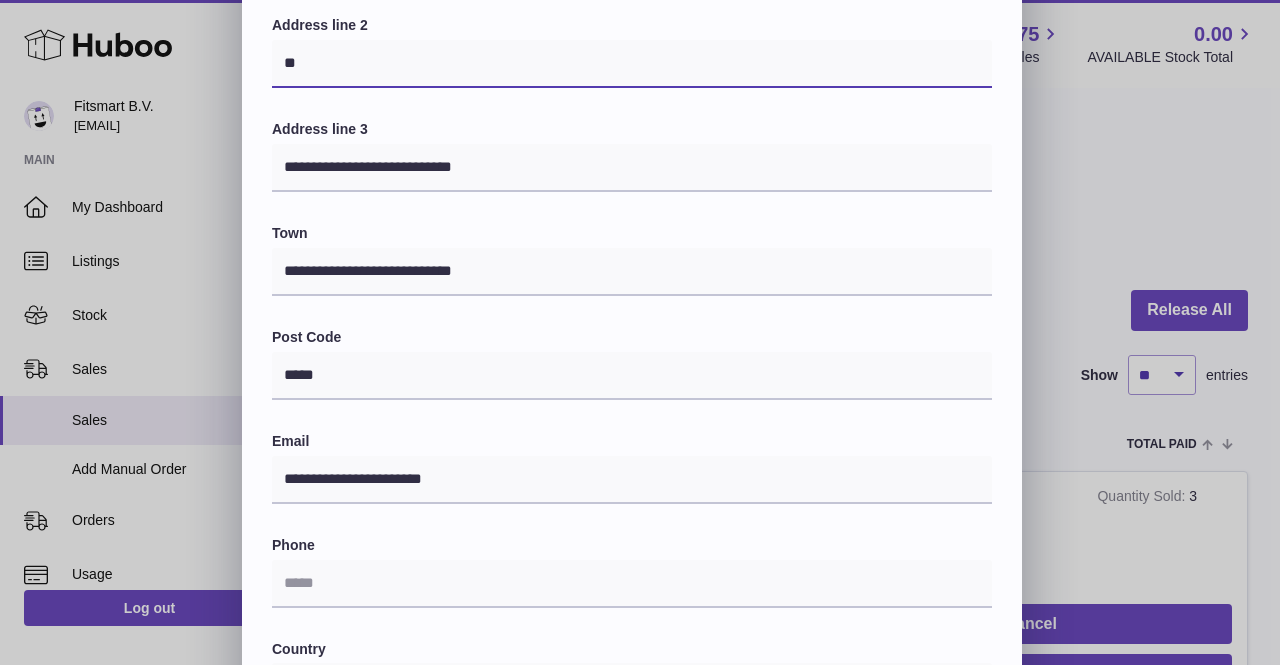 scroll, scrollTop: 326, scrollLeft: 0, axis: vertical 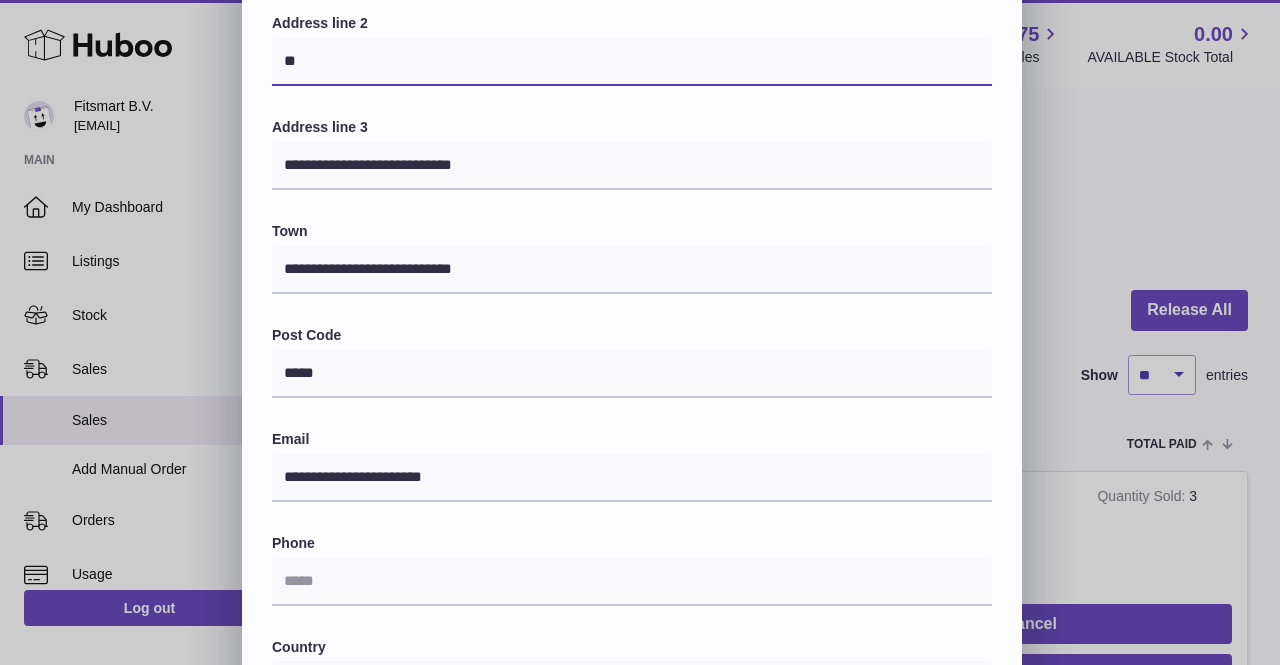 type on "**" 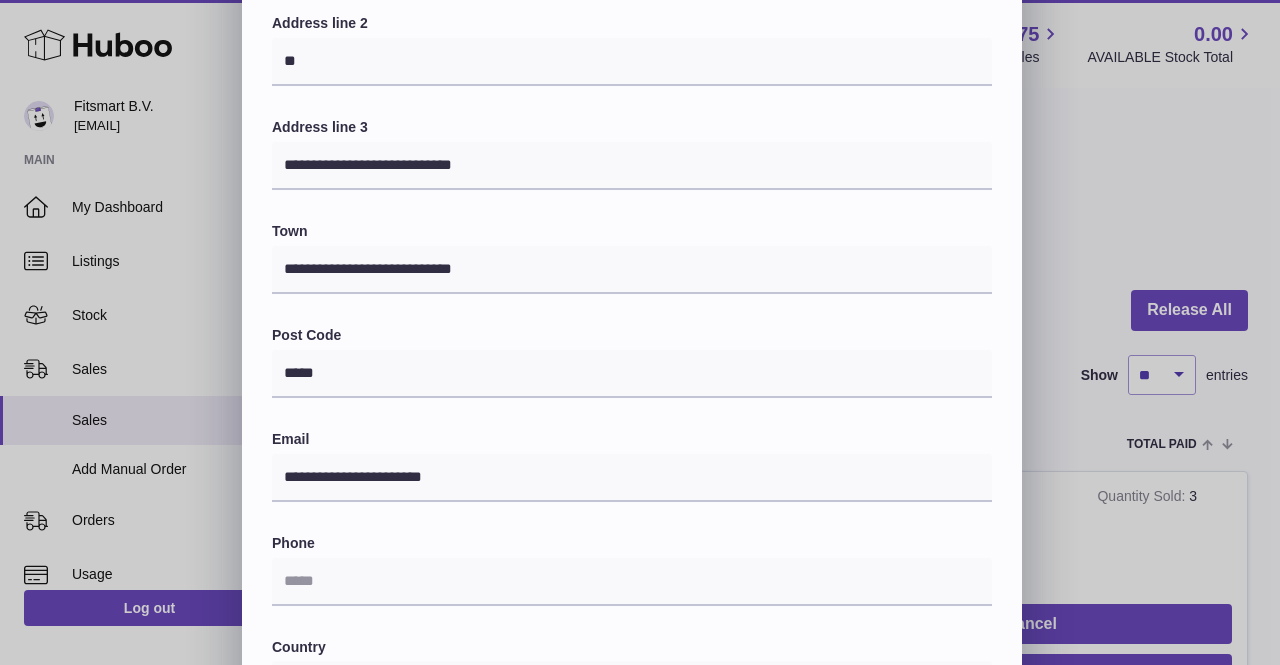 click on "Phone" at bounding box center [632, 543] 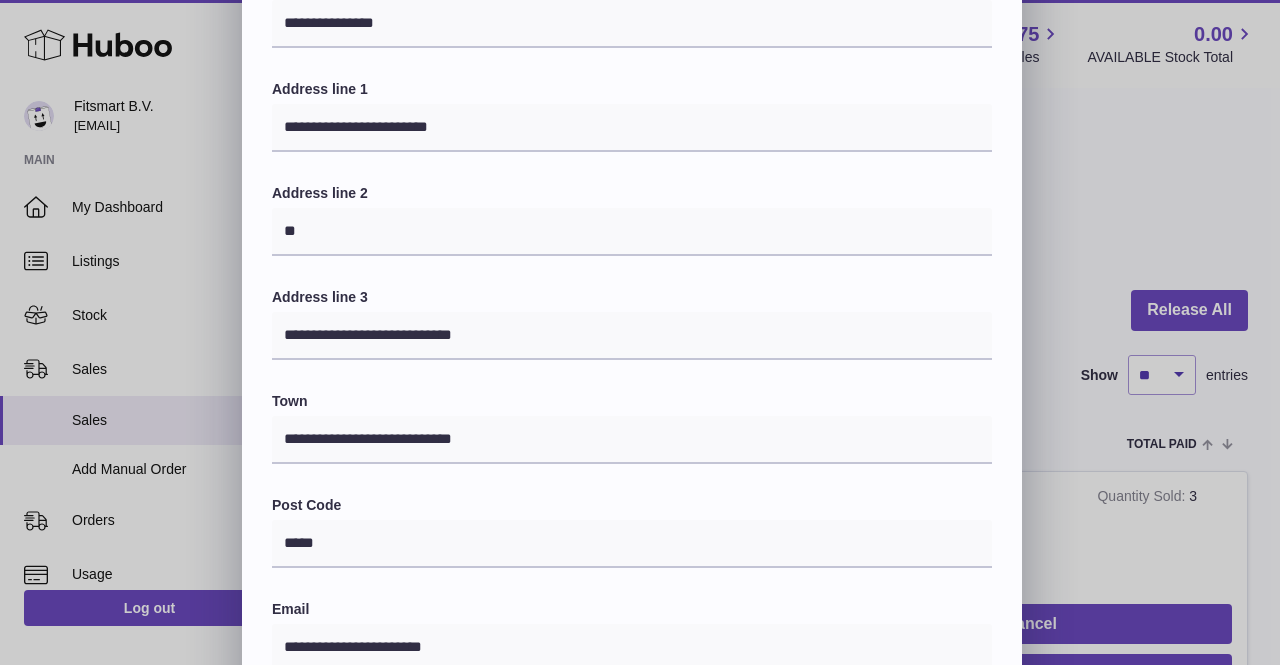 scroll, scrollTop: 141, scrollLeft: 0, axis: vertical 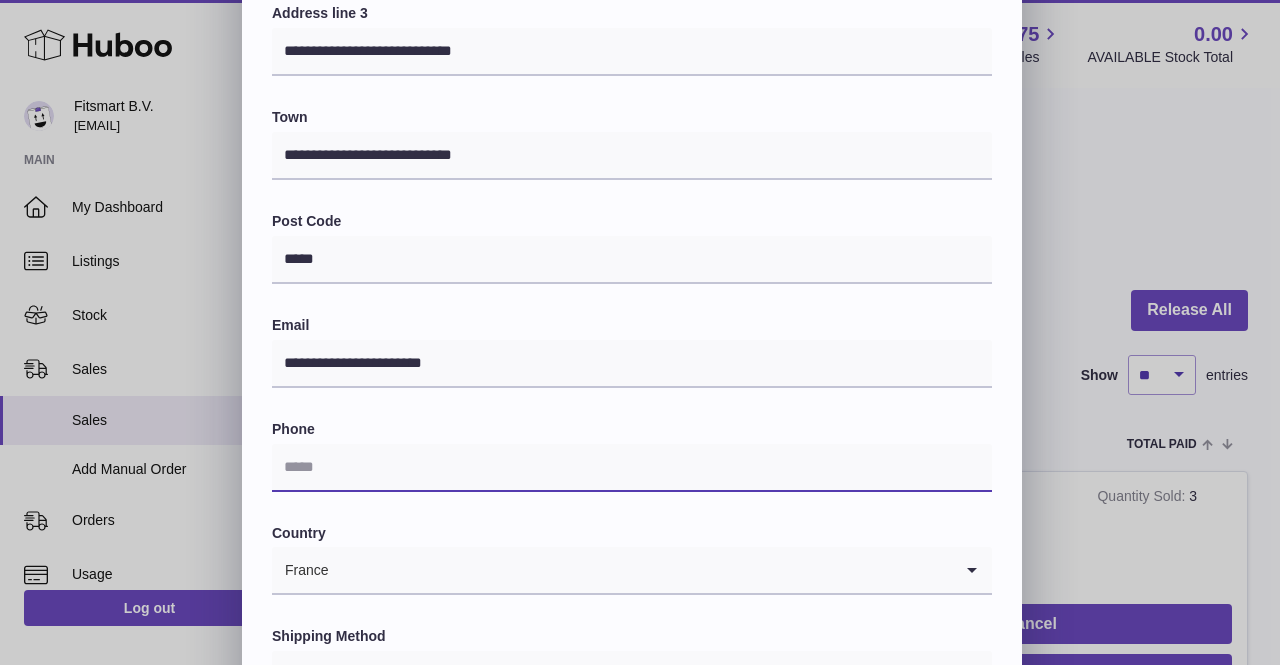 click at bounding box center (632, 468) 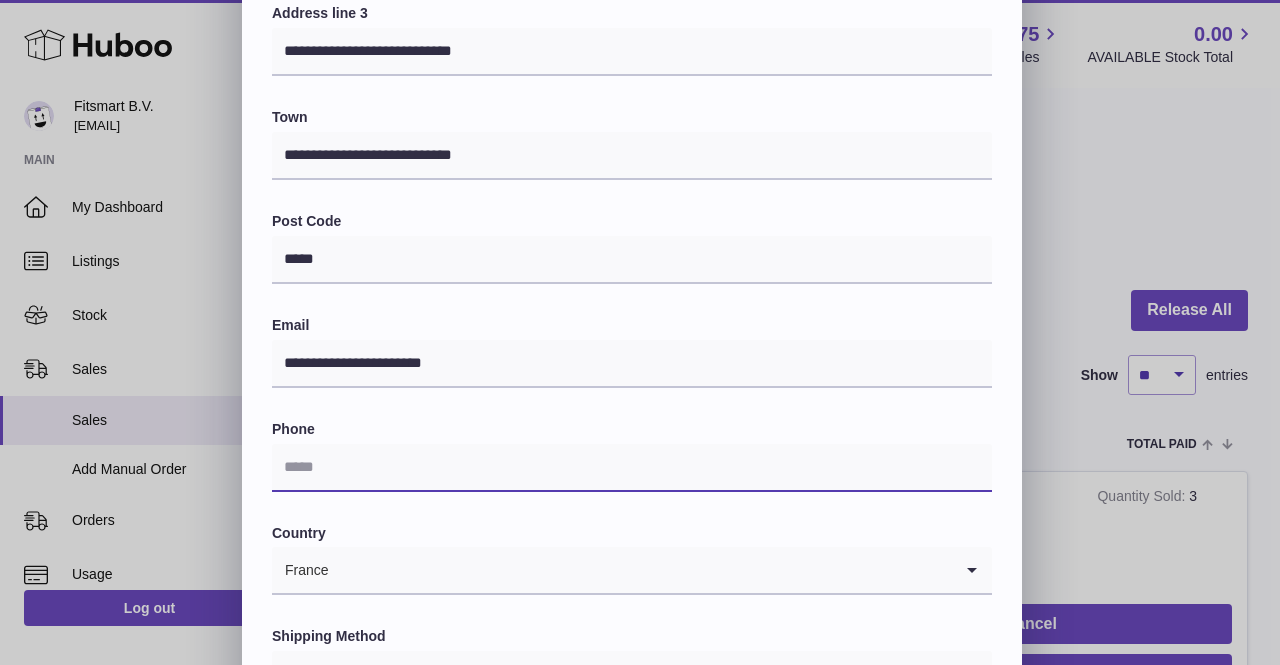 paste on "**********" 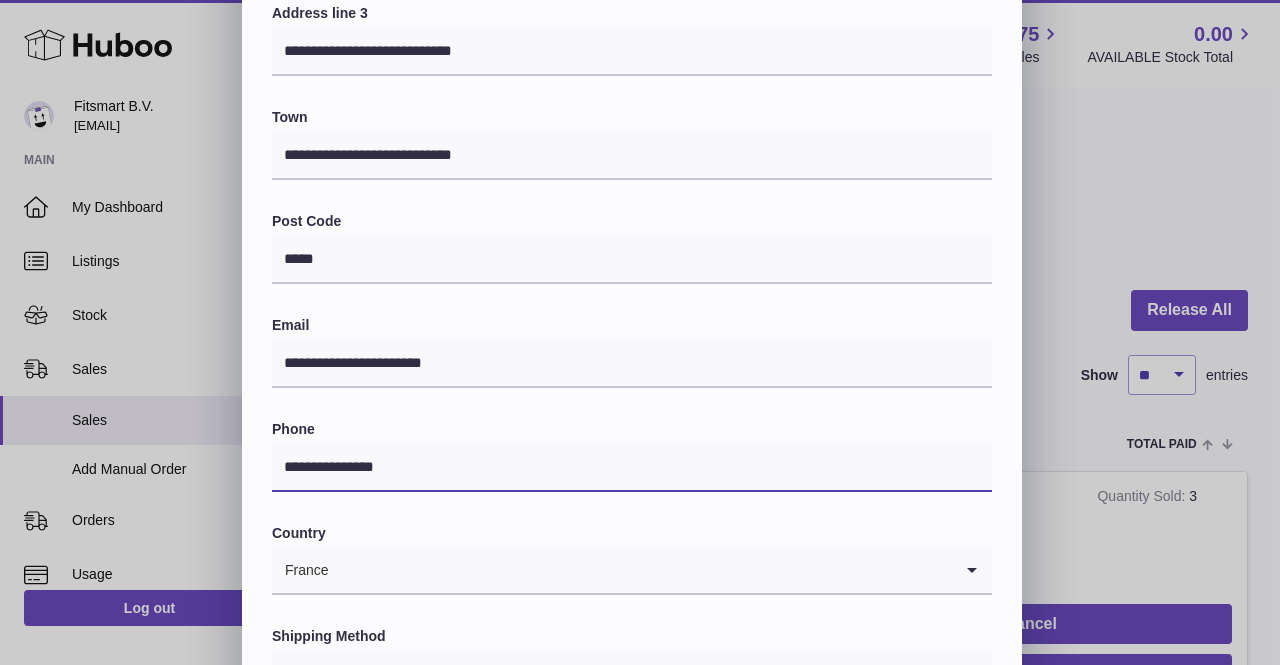 click on "**********" at bounding box center [632, 468] 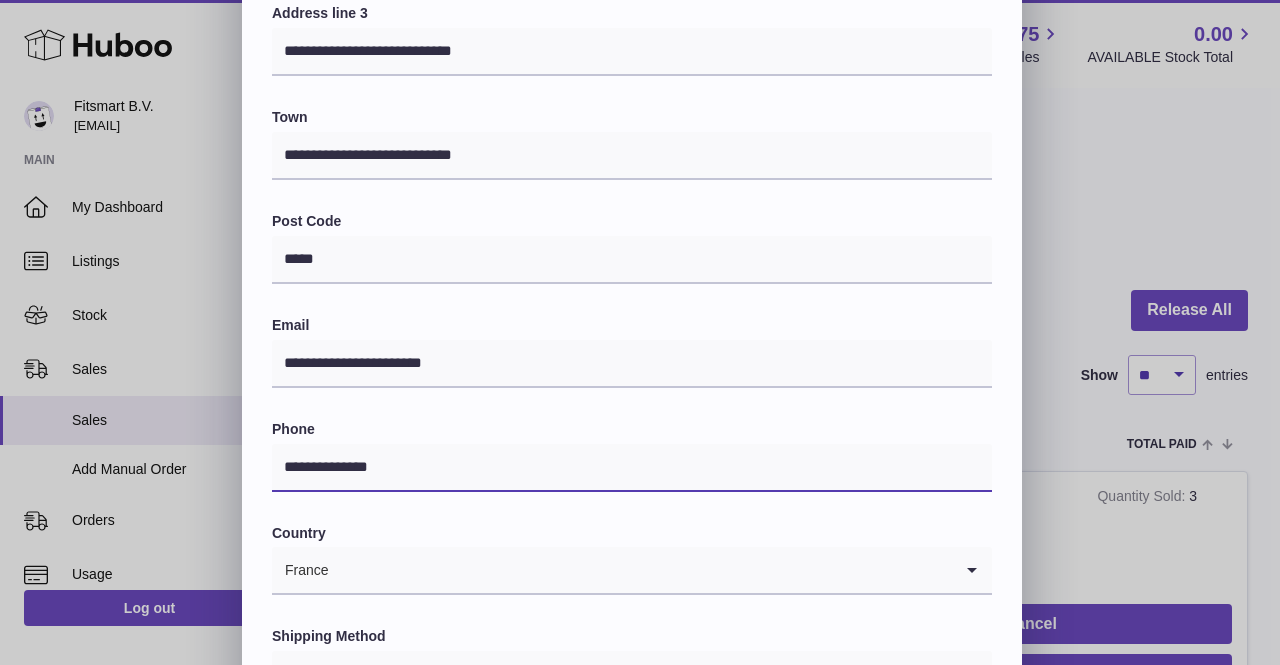 click on "**********" at bounding box center [632, 468] 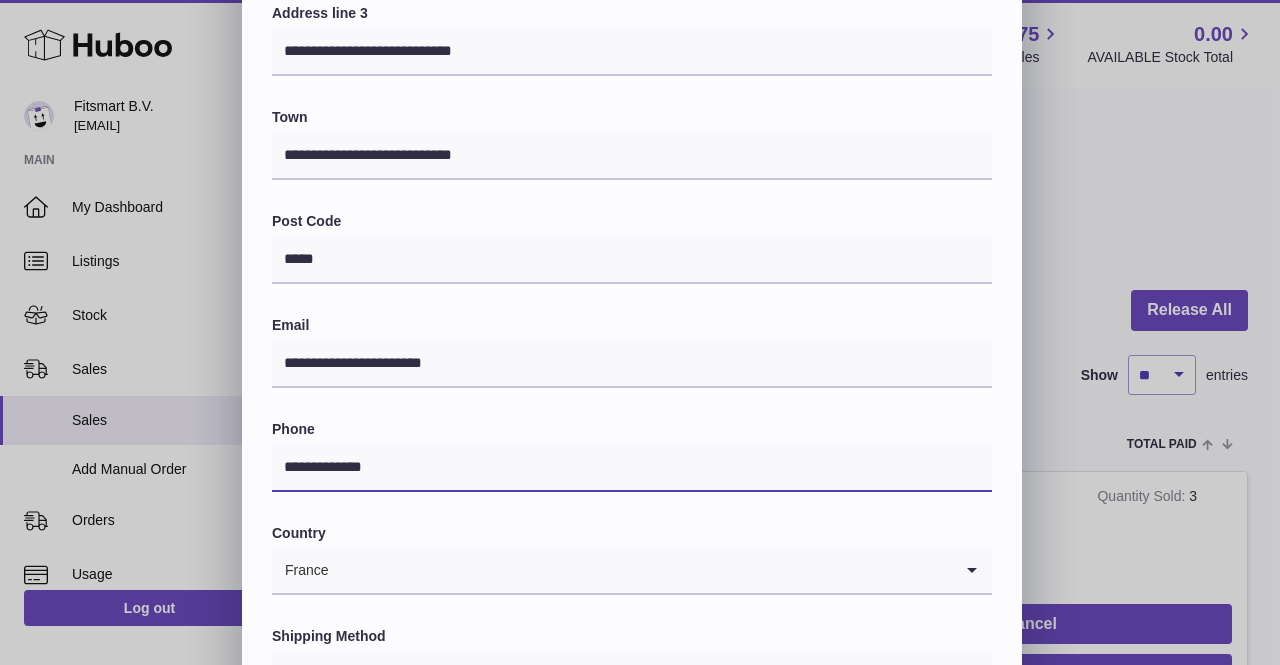 click on "**********" at bounding box center (632, 468) 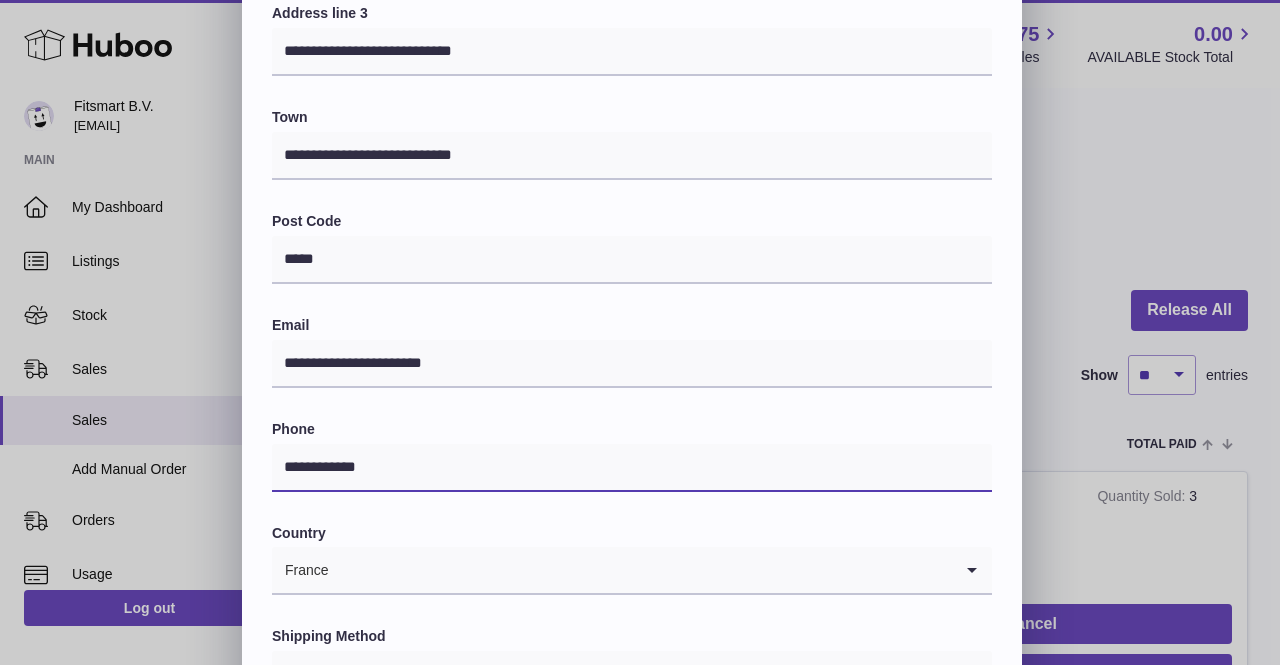 click on "**********" at bounding box center [632, 468] 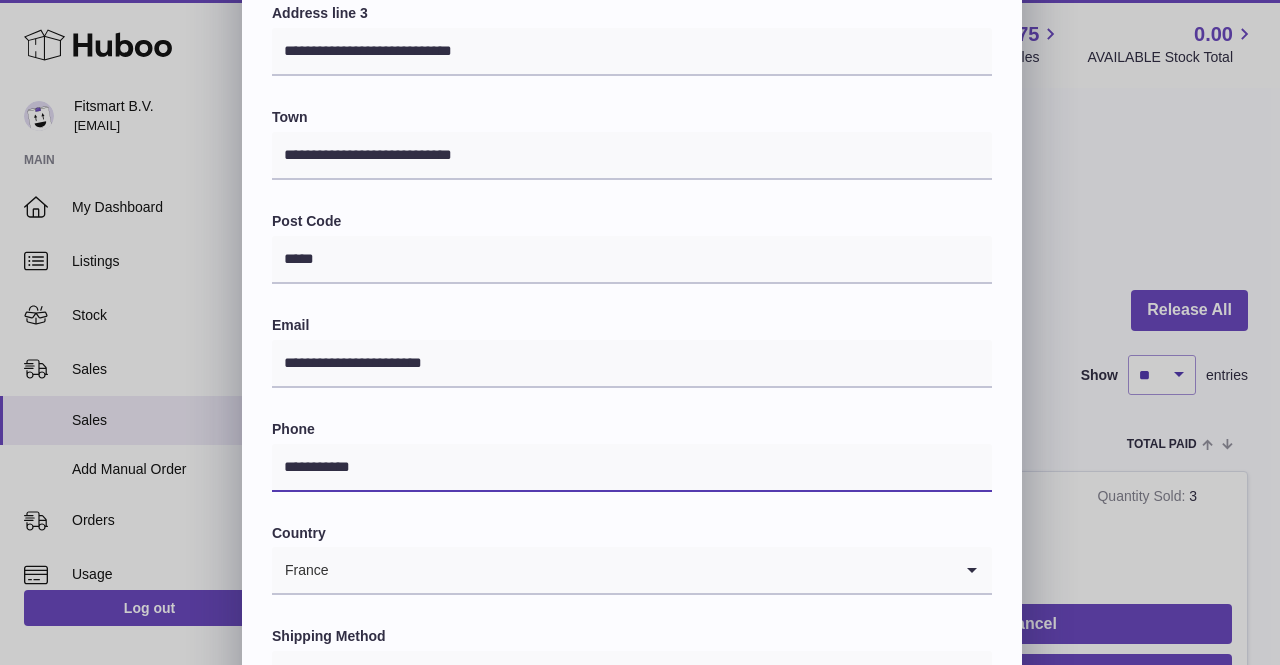 scroll, scrollTop: 594, scrollLeft: 0, axis: vertical 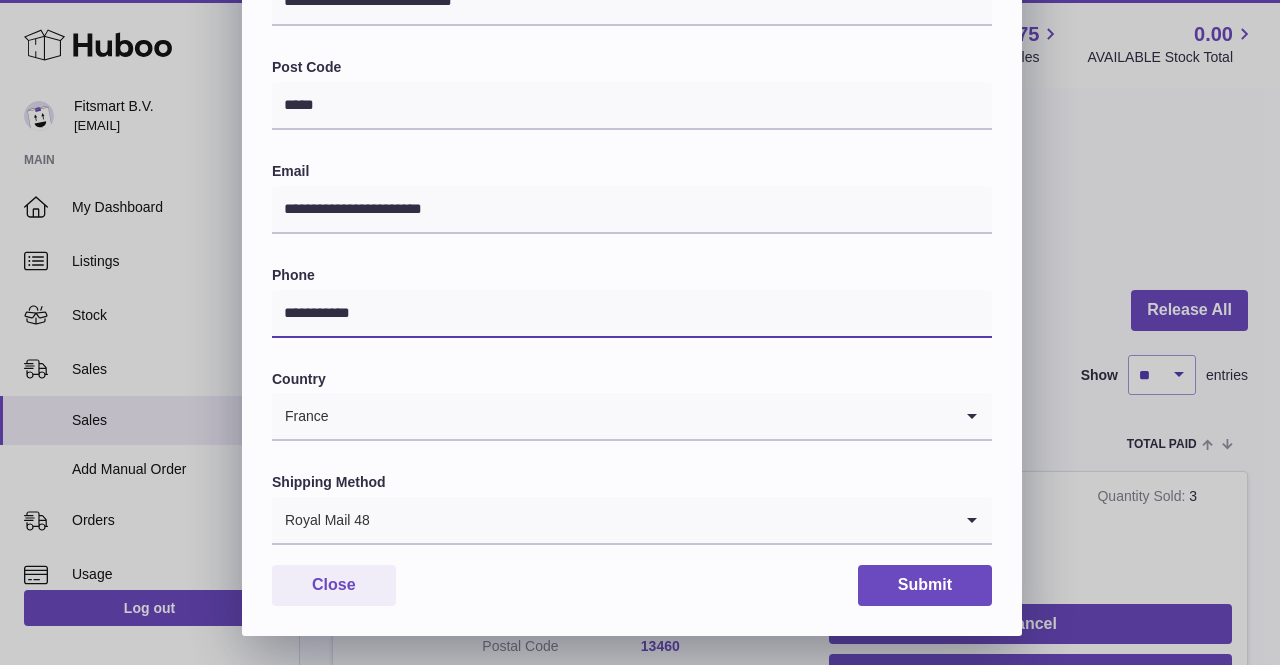 type on "**********" 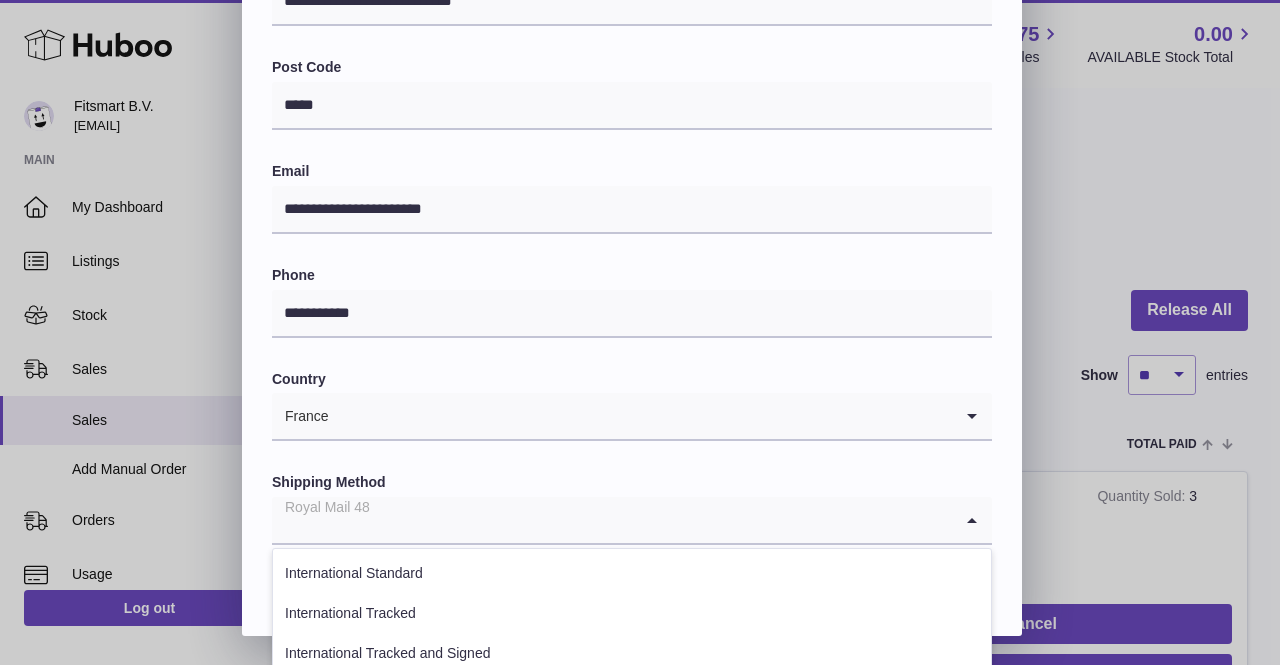 click at bounding box center (612, 520) 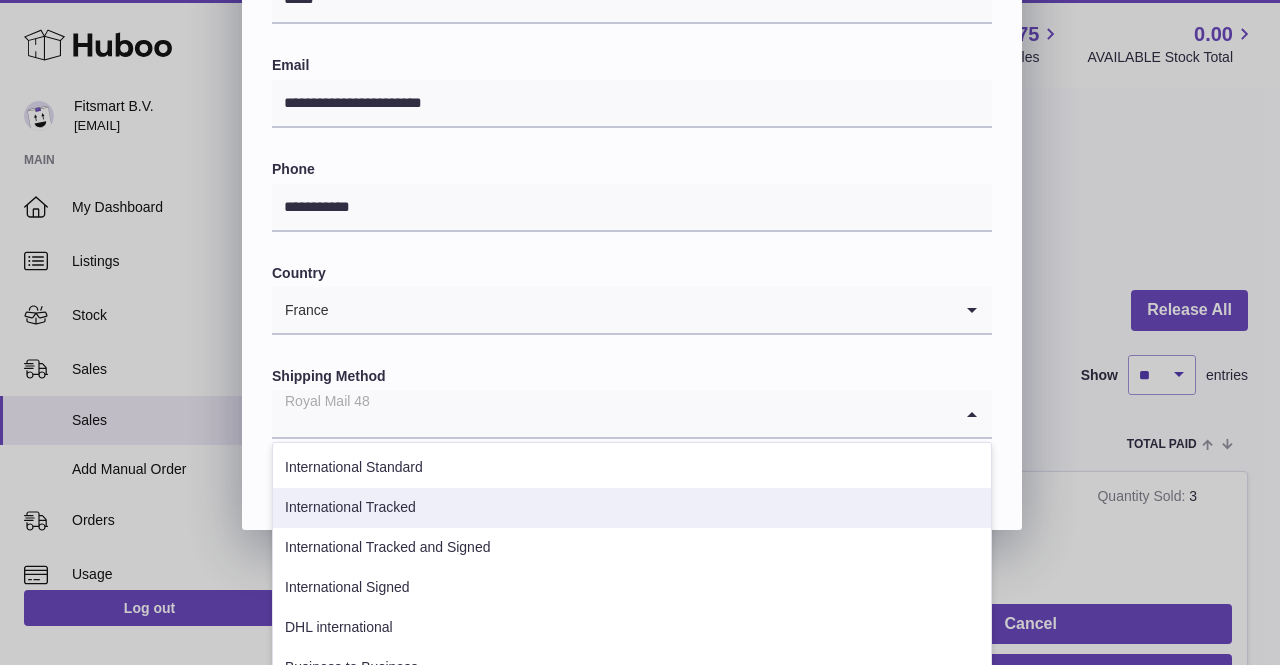 click on "International Tracked" at bounding box center (632, 508) 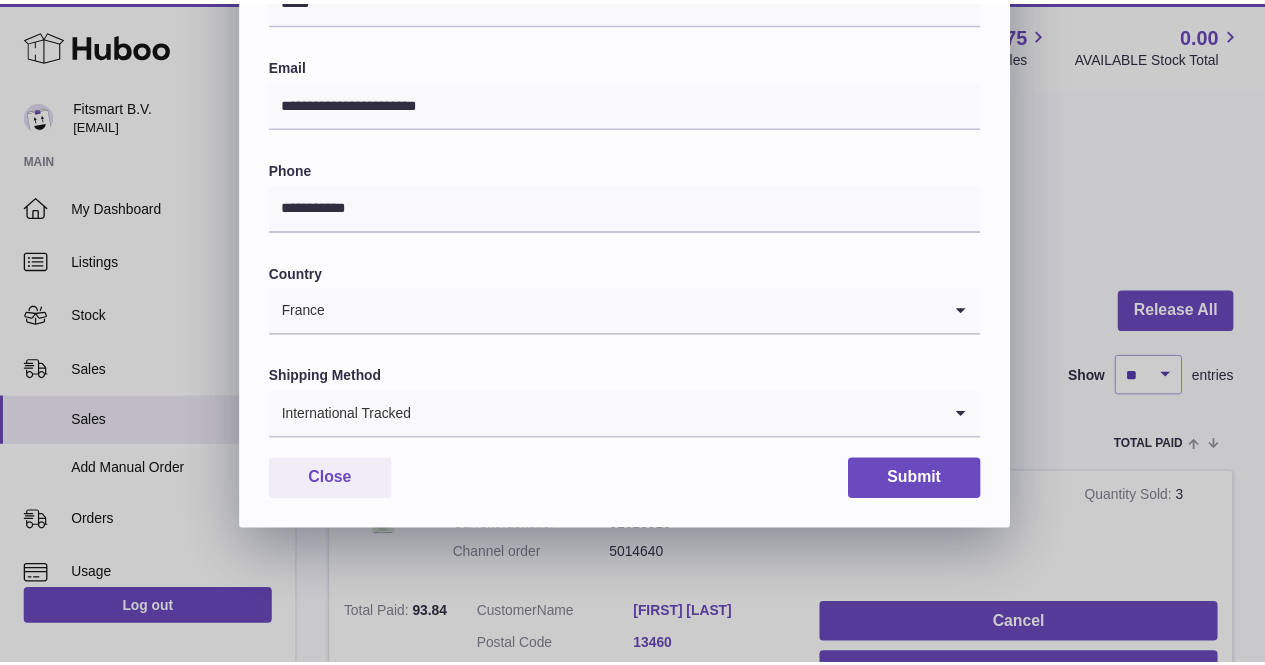scroll, scrollTop: 594, scrollLeft: 0, axis: vertical 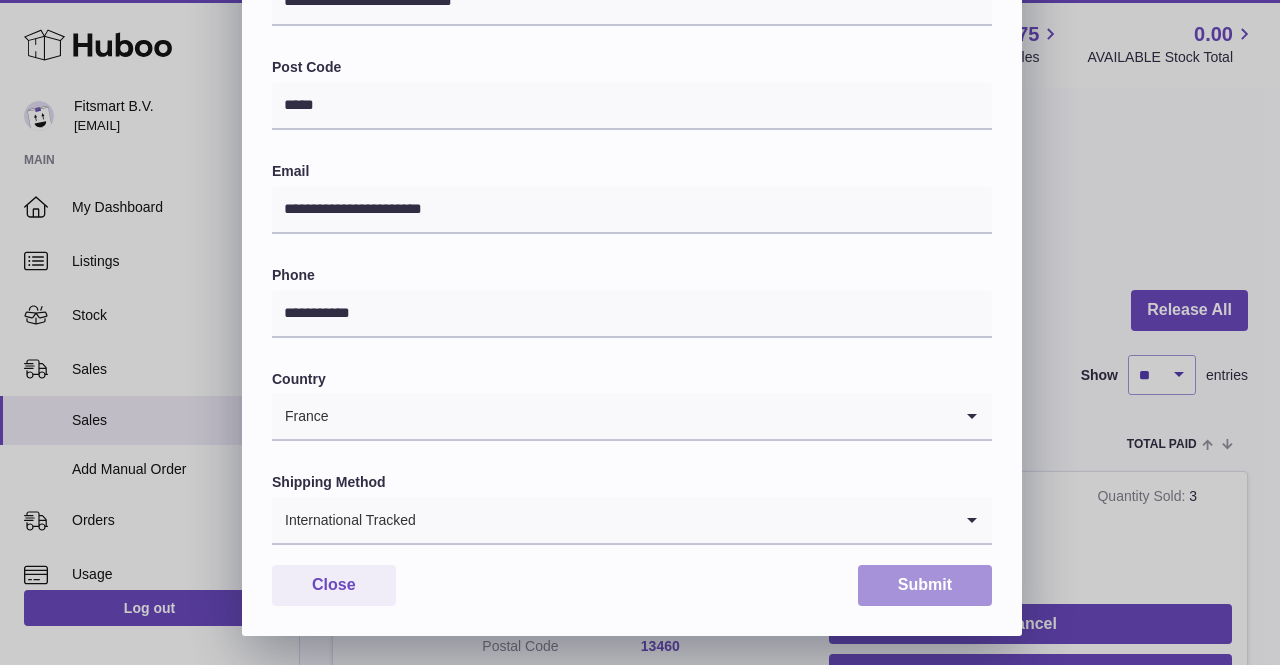 click on "Submit" at bounding box center (925, 585) 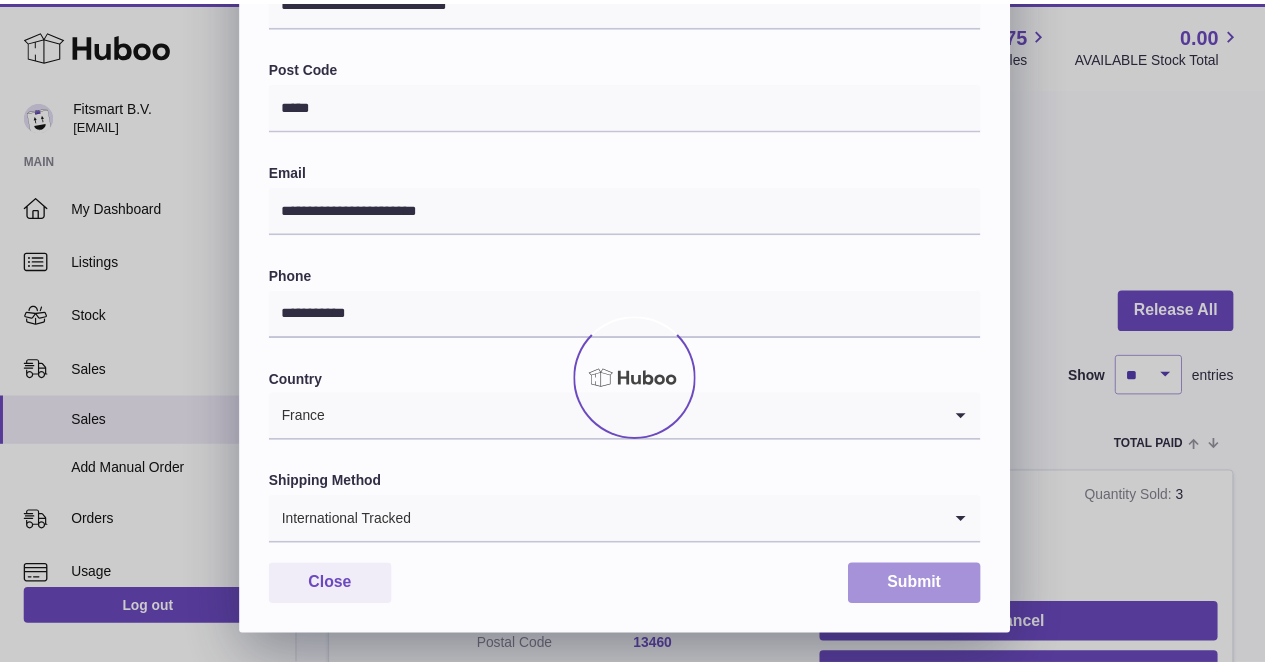 scroll, scrollTop: 0, scrollLeft: 0, axis: both 